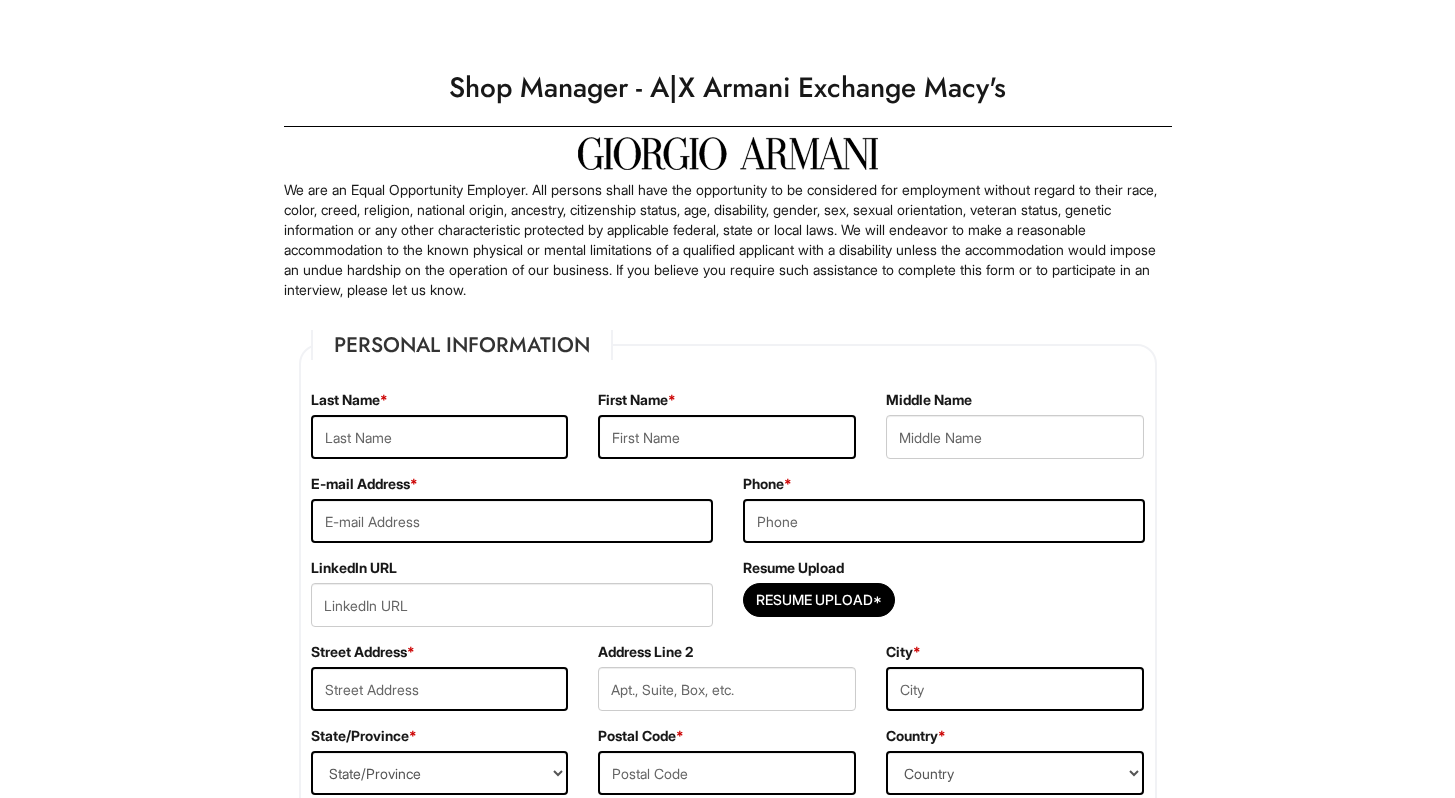 scroll, scrollTop: 0, scrollLeft: 0, axis: both 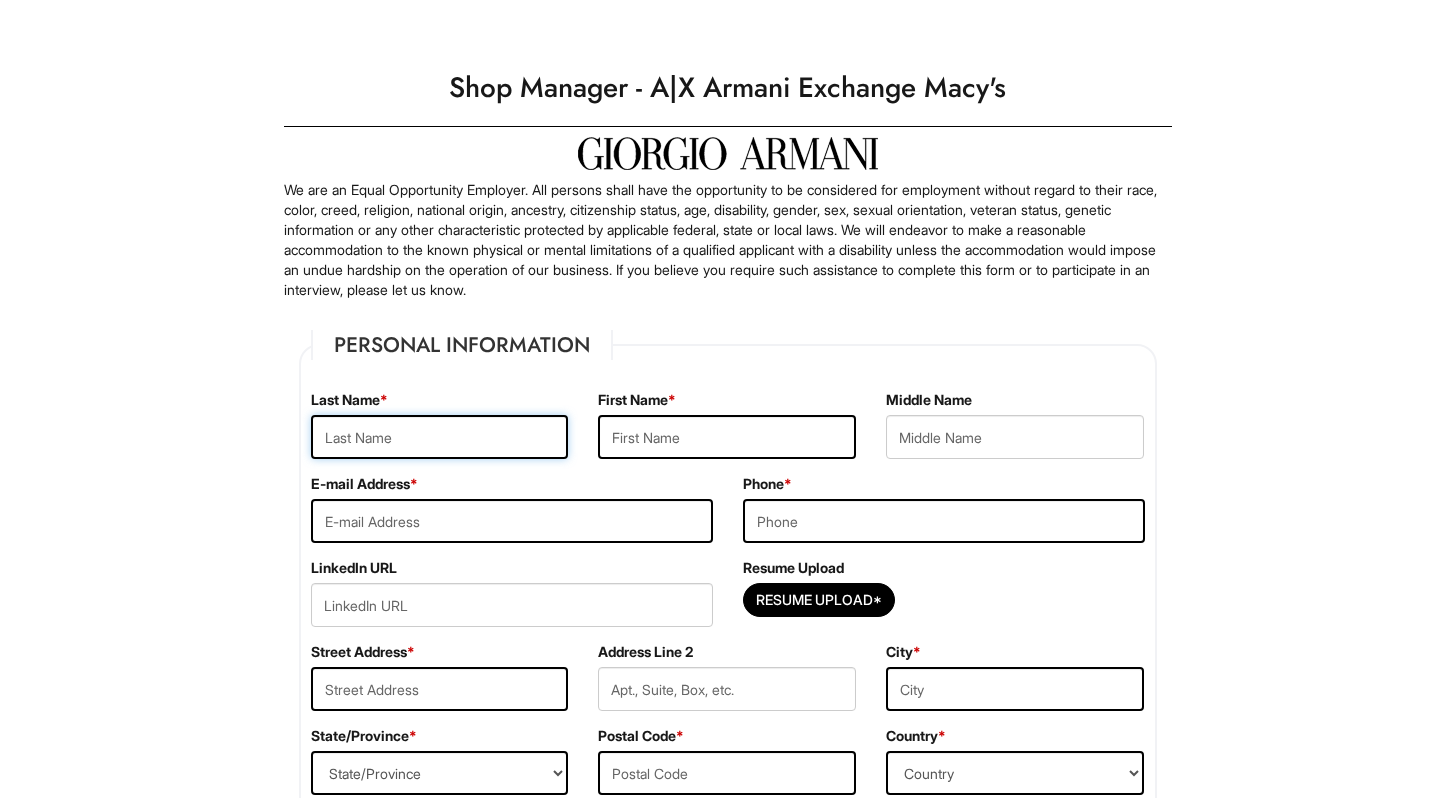 click at bounding box center (440, 437) 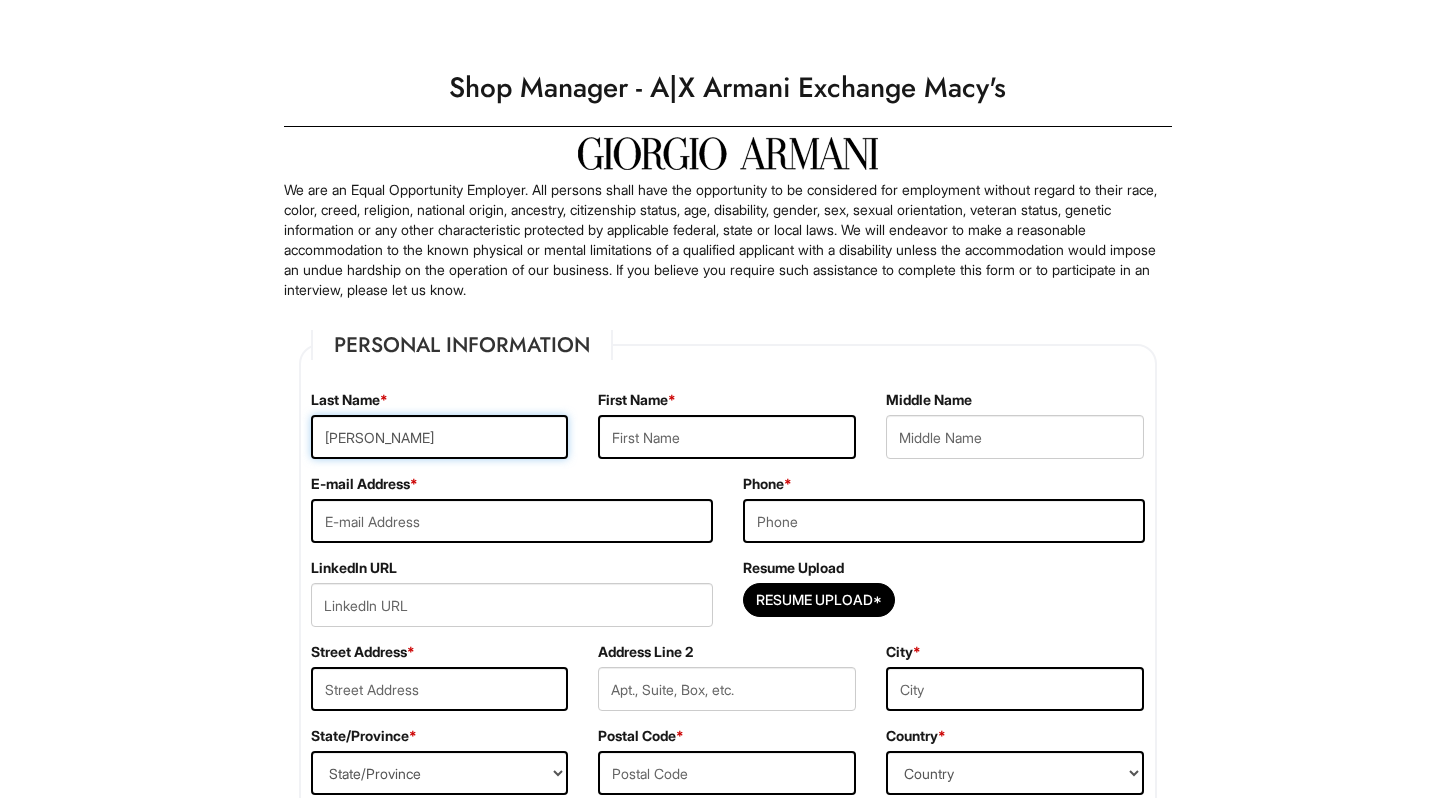 type on "Heeru" 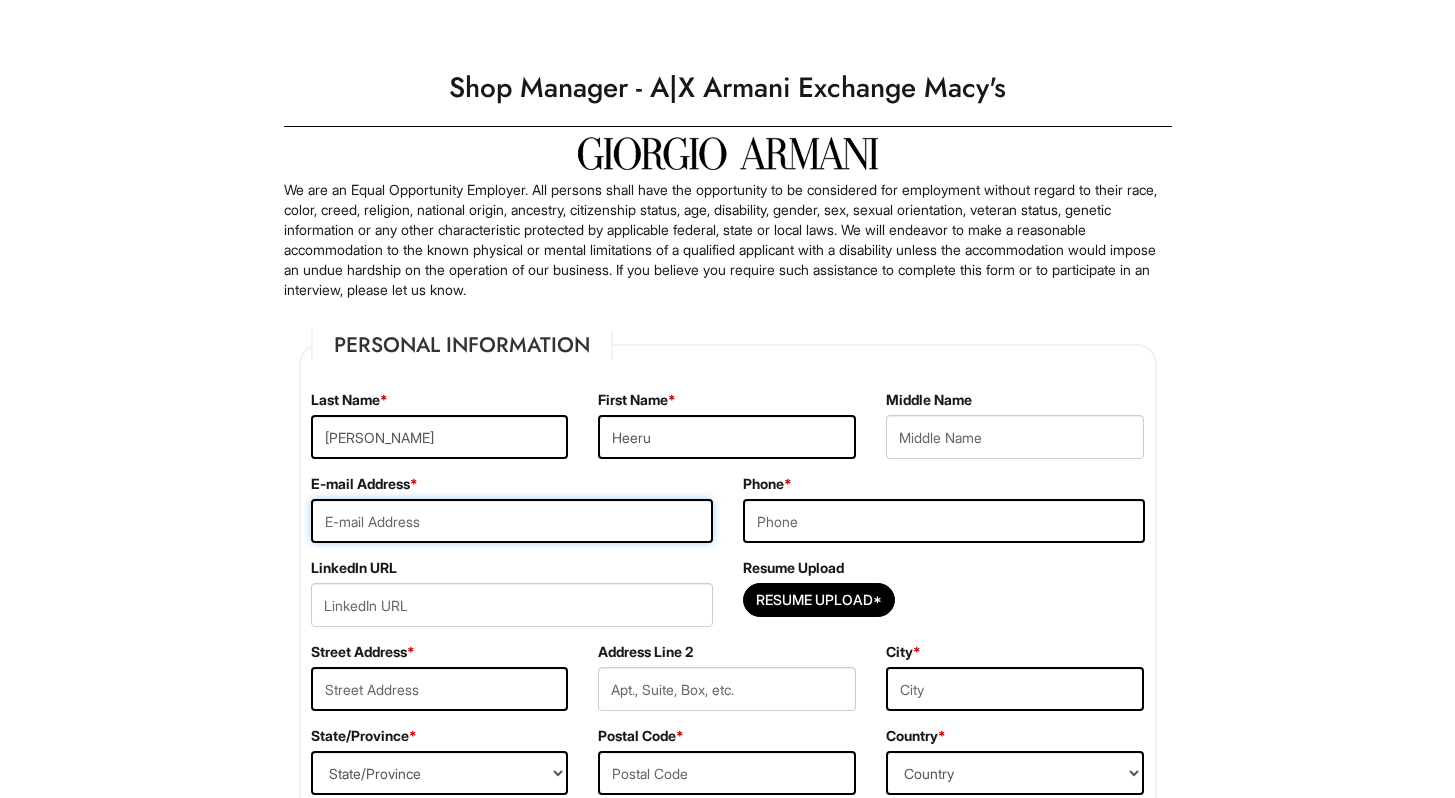 type on "heeru_m@hotmail.com" 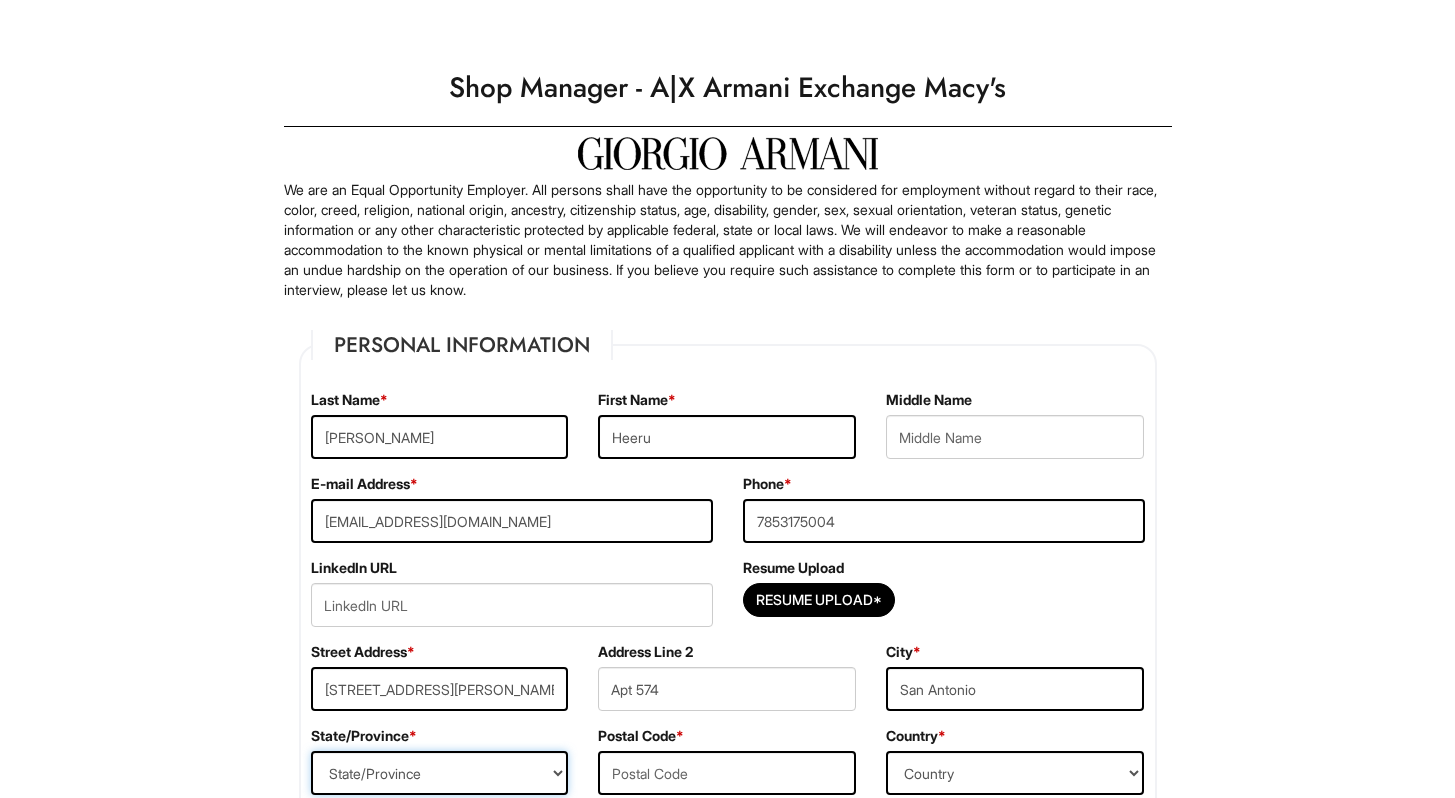 select on "TX" 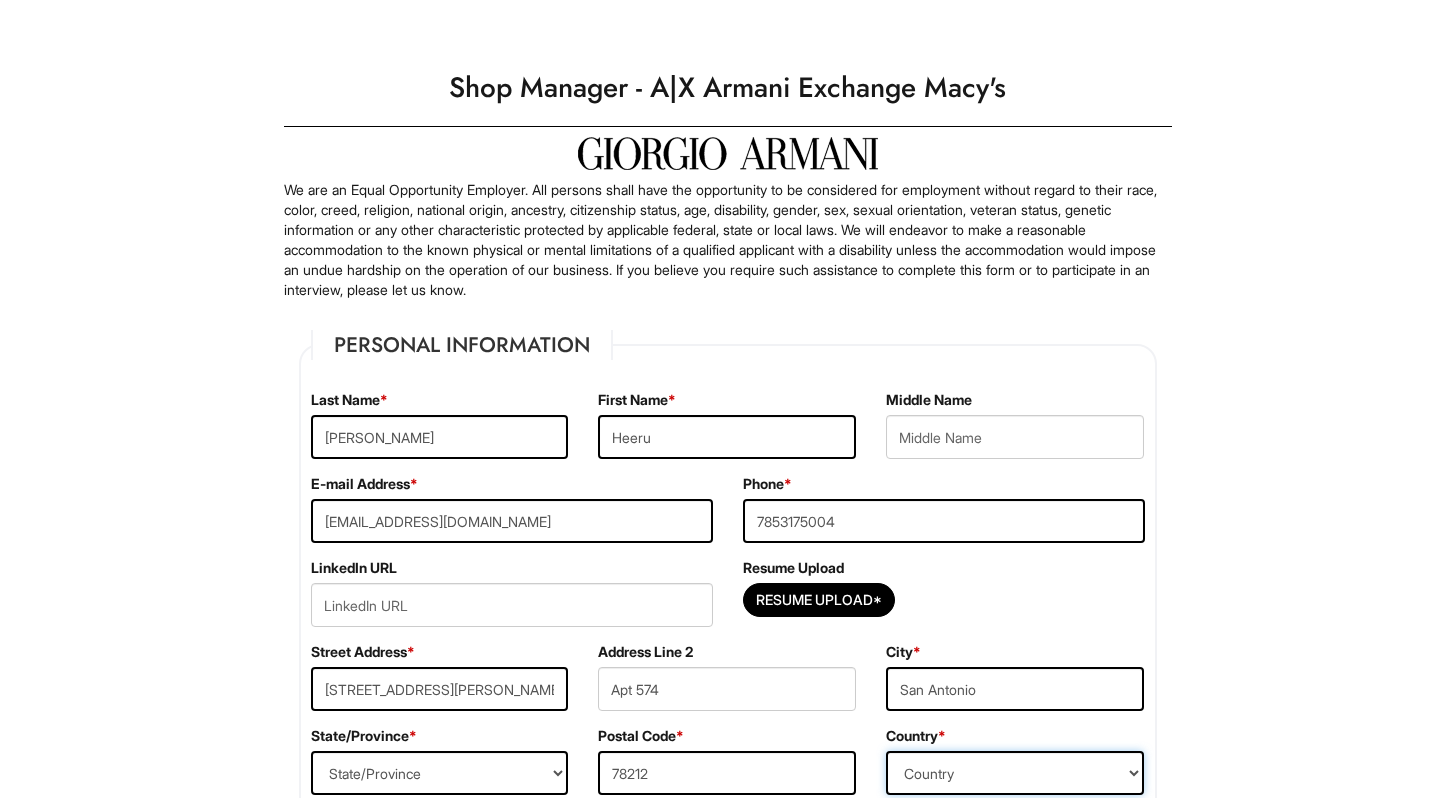 select on "United States of America" 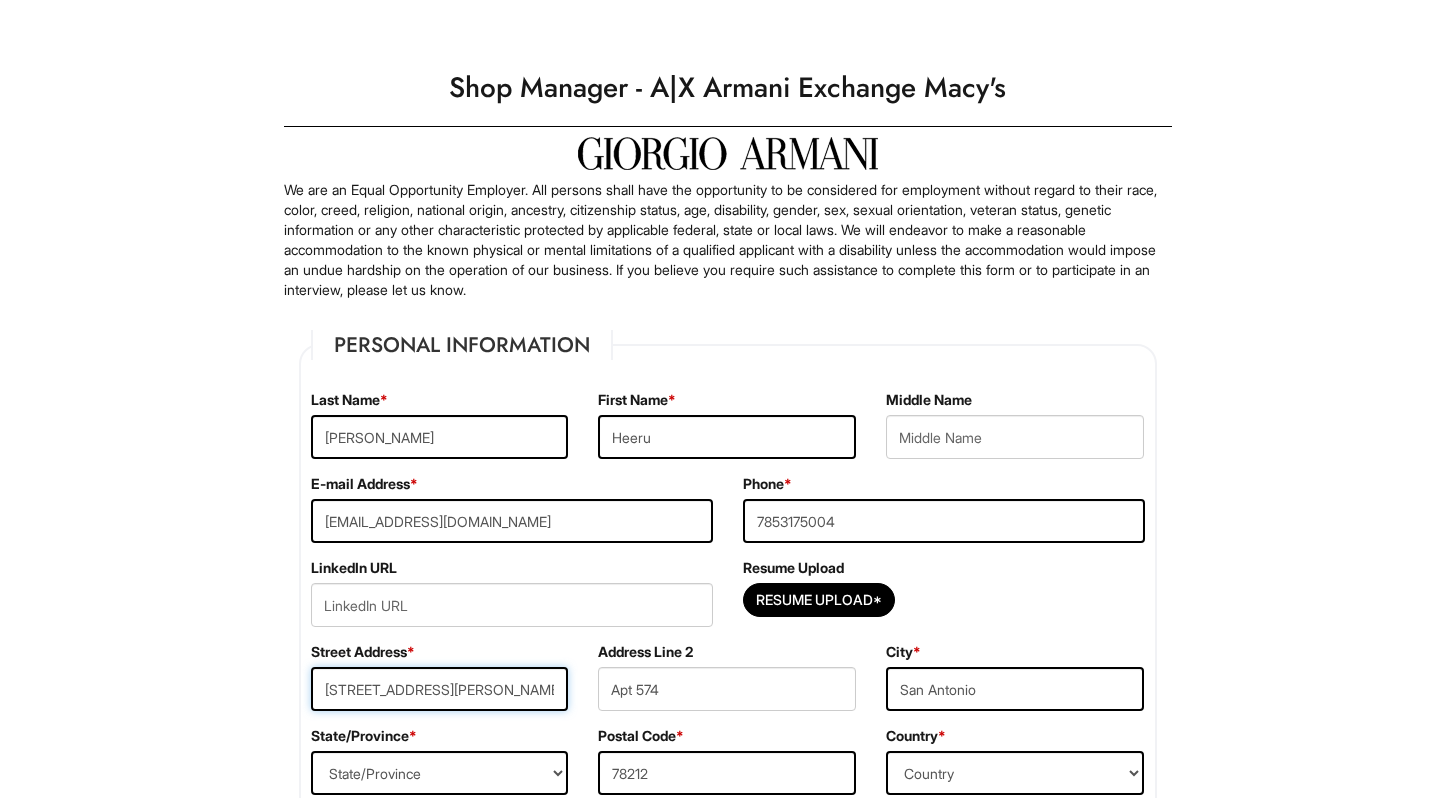 click on "847 E Ashby Pl" at bounding box center (440, 689) 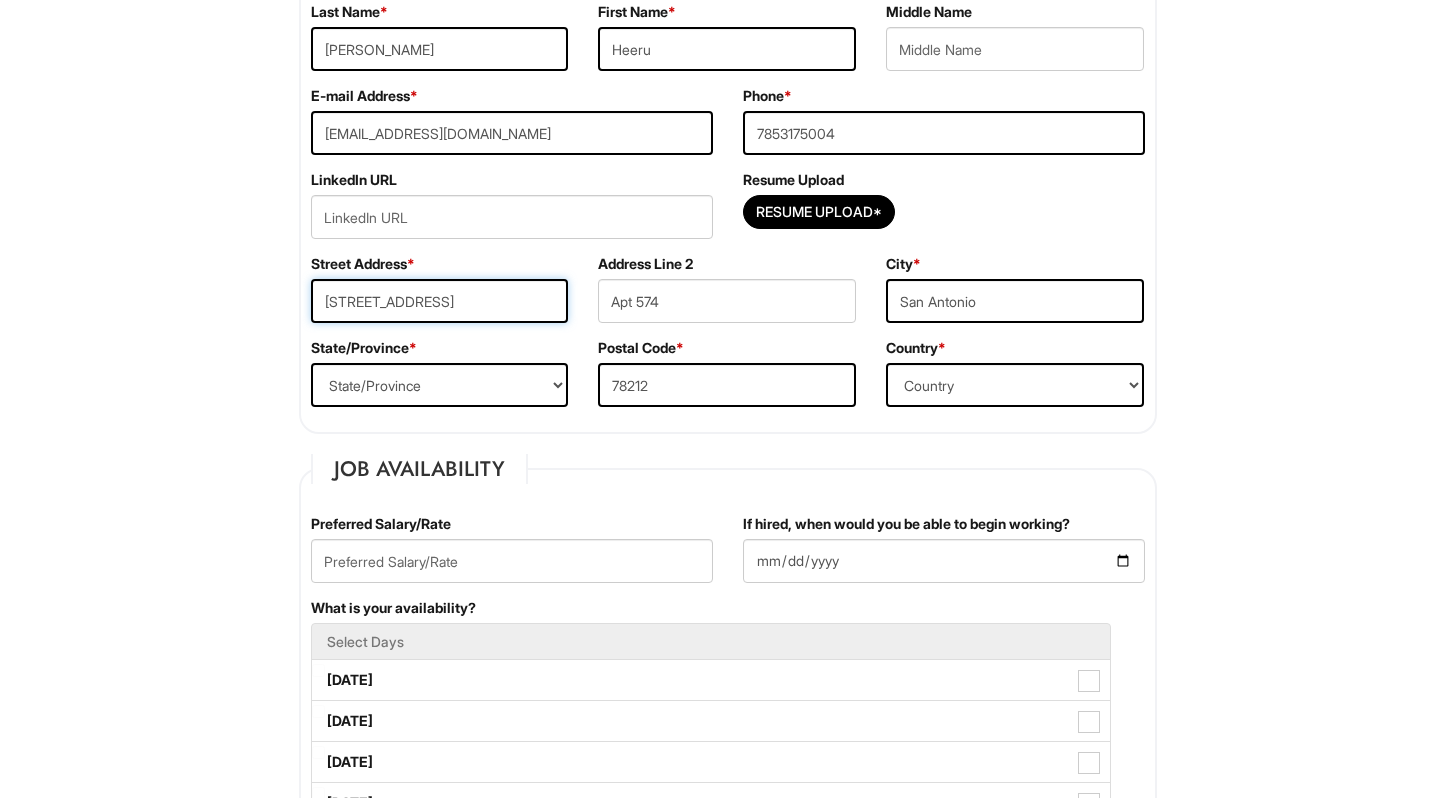 scroll, scrollTop: 393, scrollLeft: 0, axis: vertical 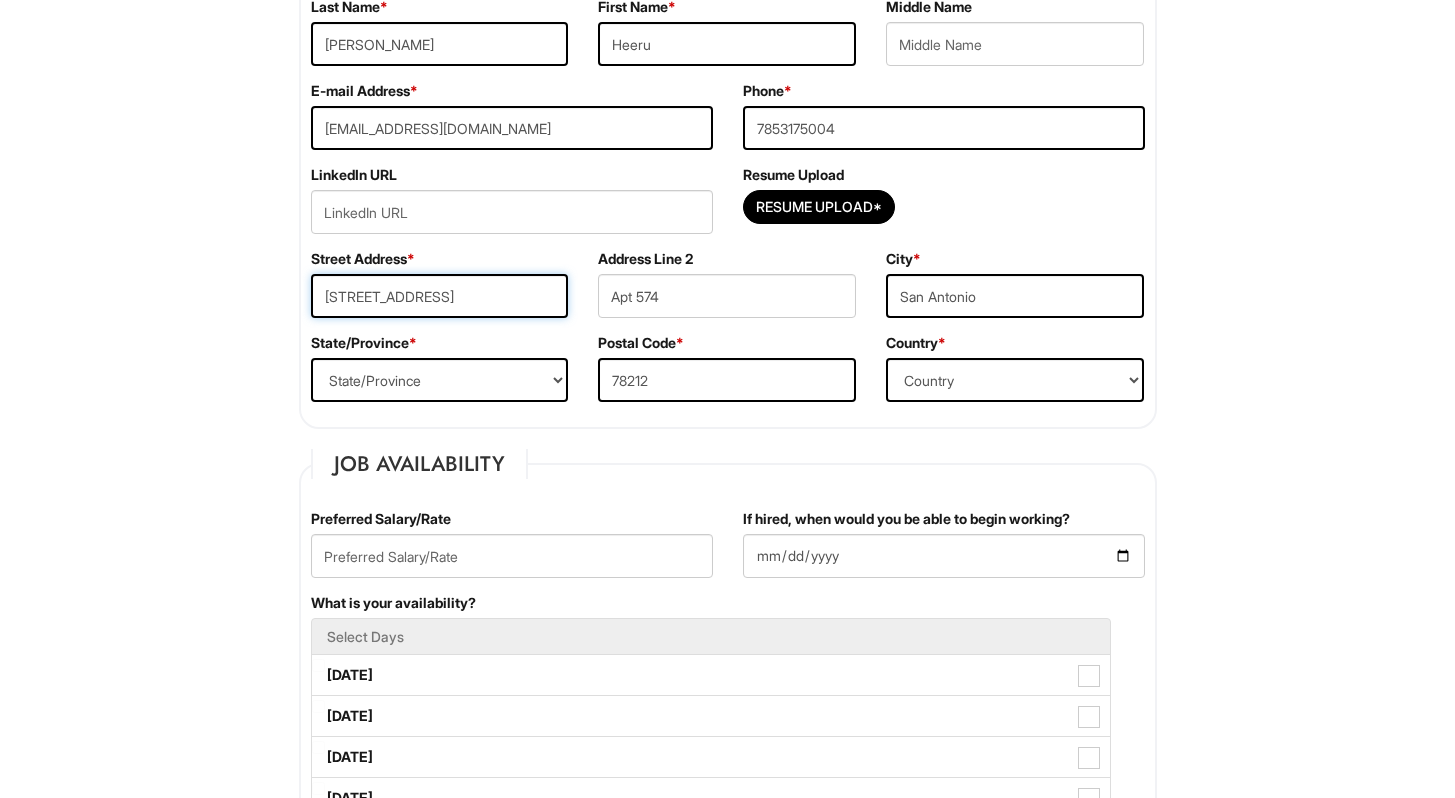 drag, startPoint x: 1469, startPoint y: 126, endPoint x: 1469, endPoint y: 182, distance: 56 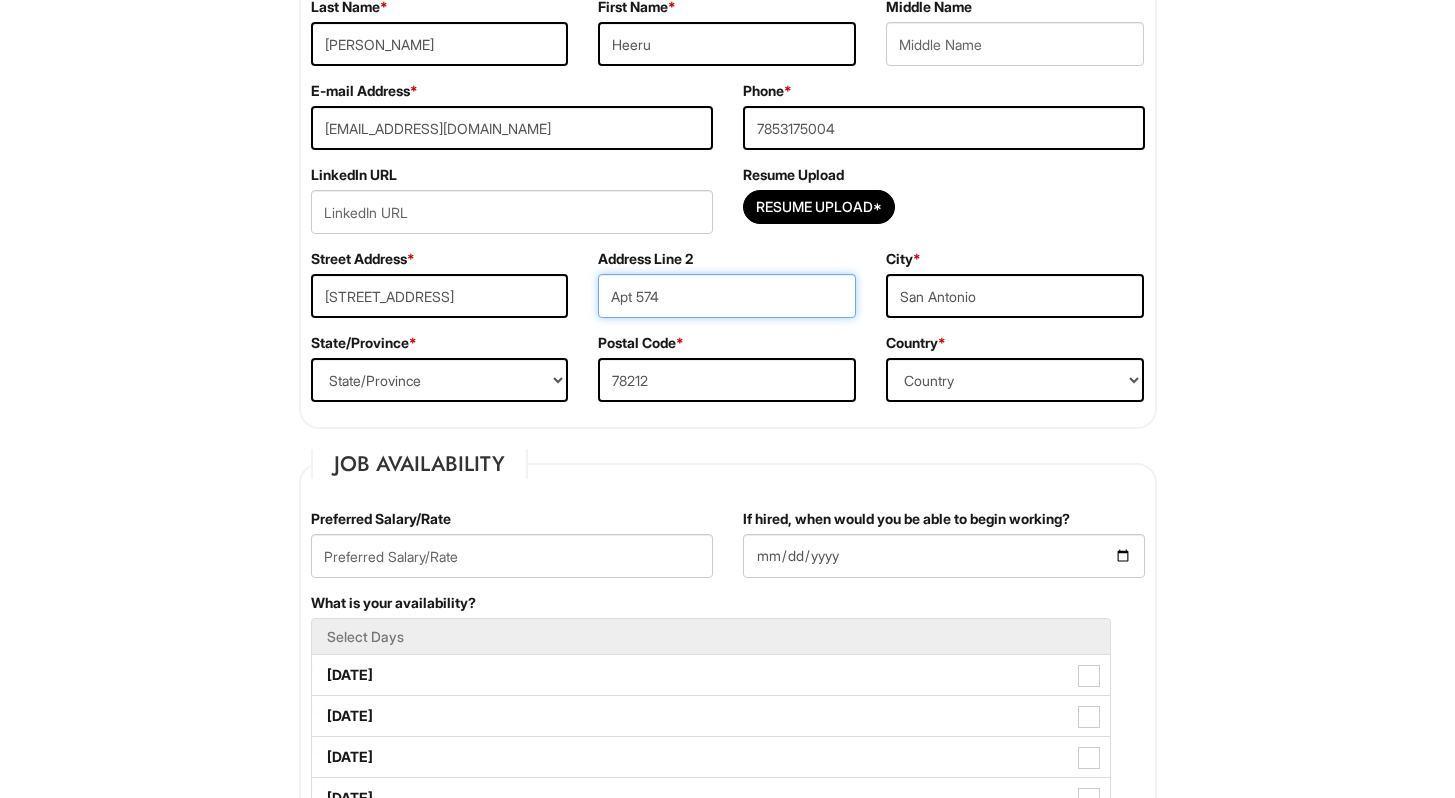 drag, startPoint x: 762, startPoint y: 308, endPoint x: 583, endPoint y: 272, distance: 182.58423 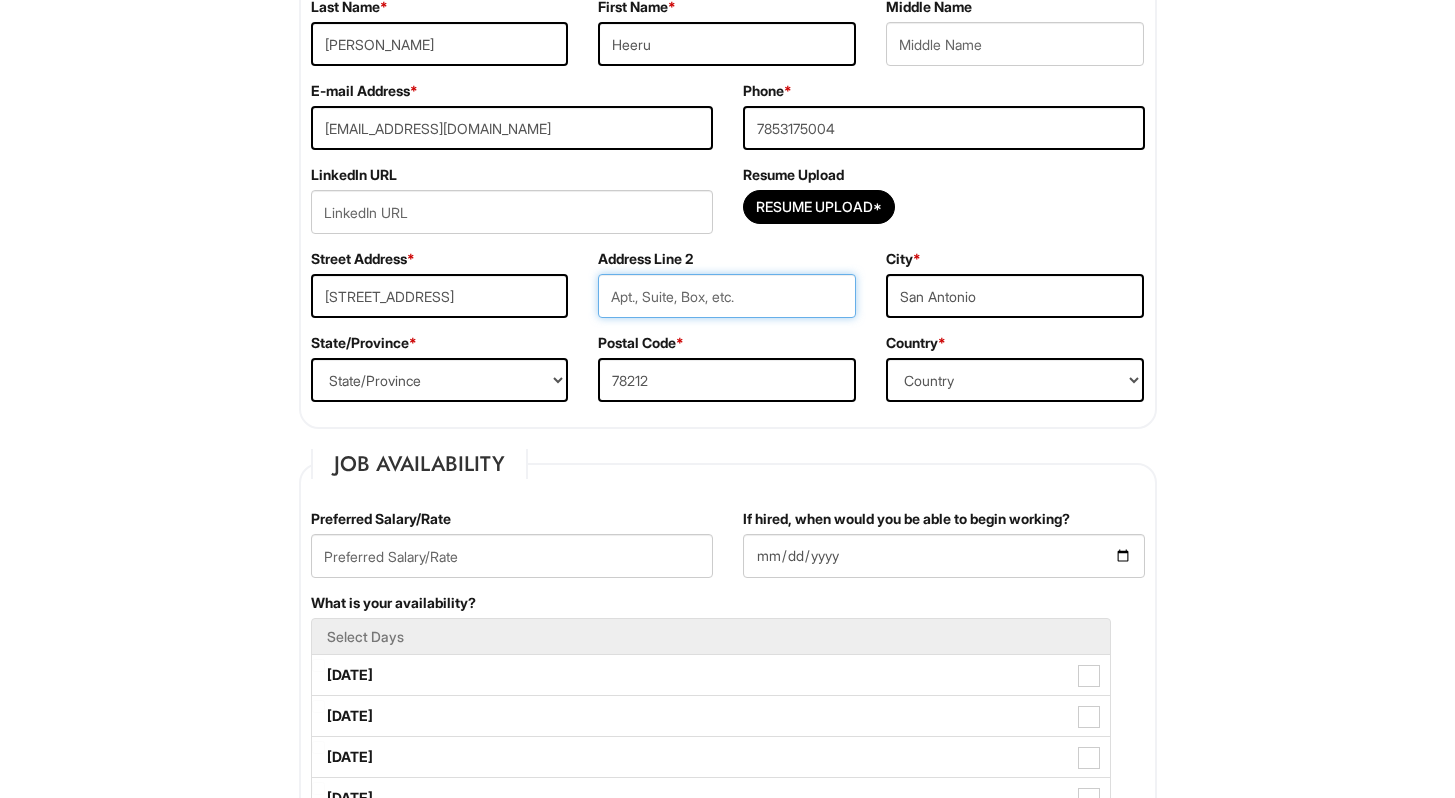 type 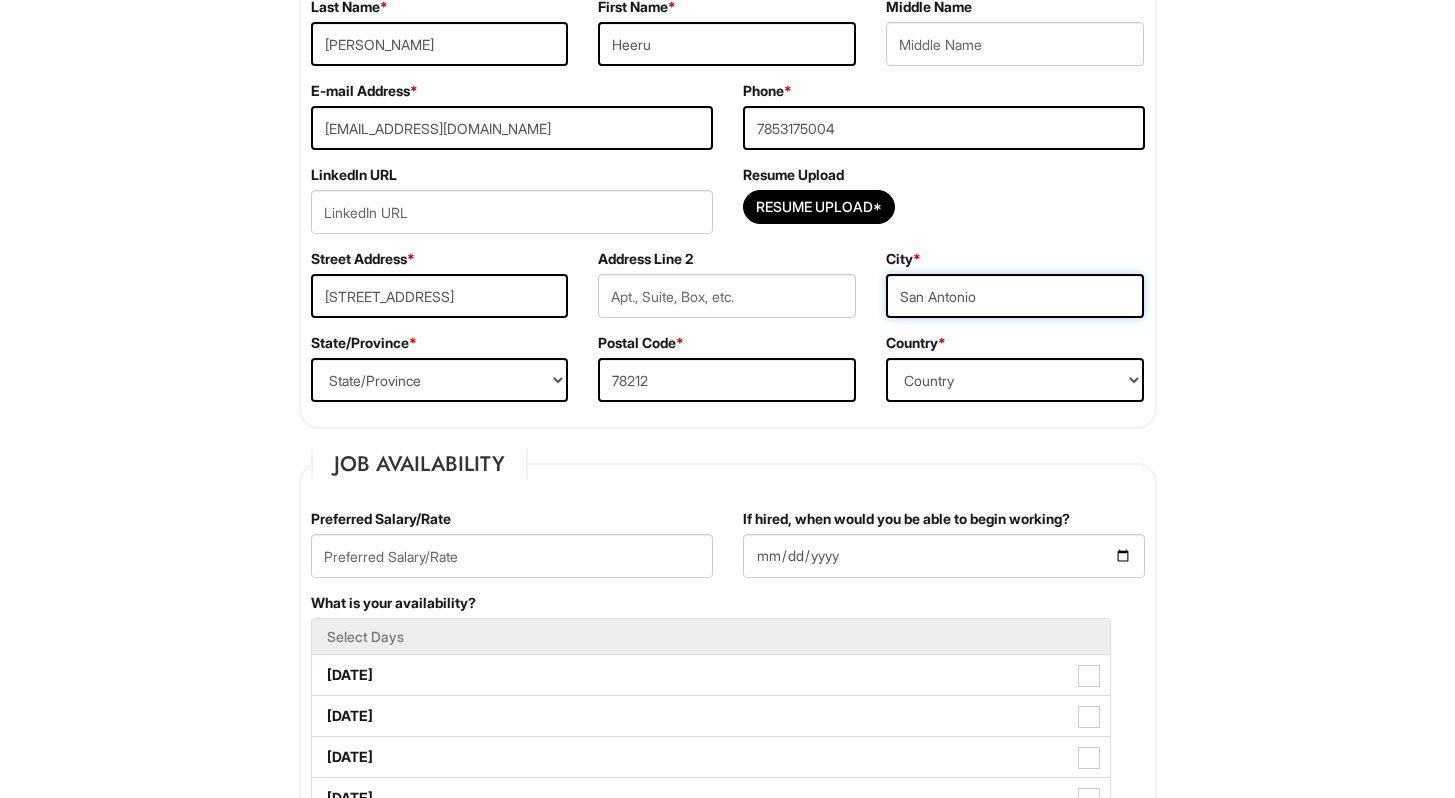 drag, startPoint x: 1026, startPoint y: 304, endPoint x: 859, endPoint y: 291, distance: 167.50522 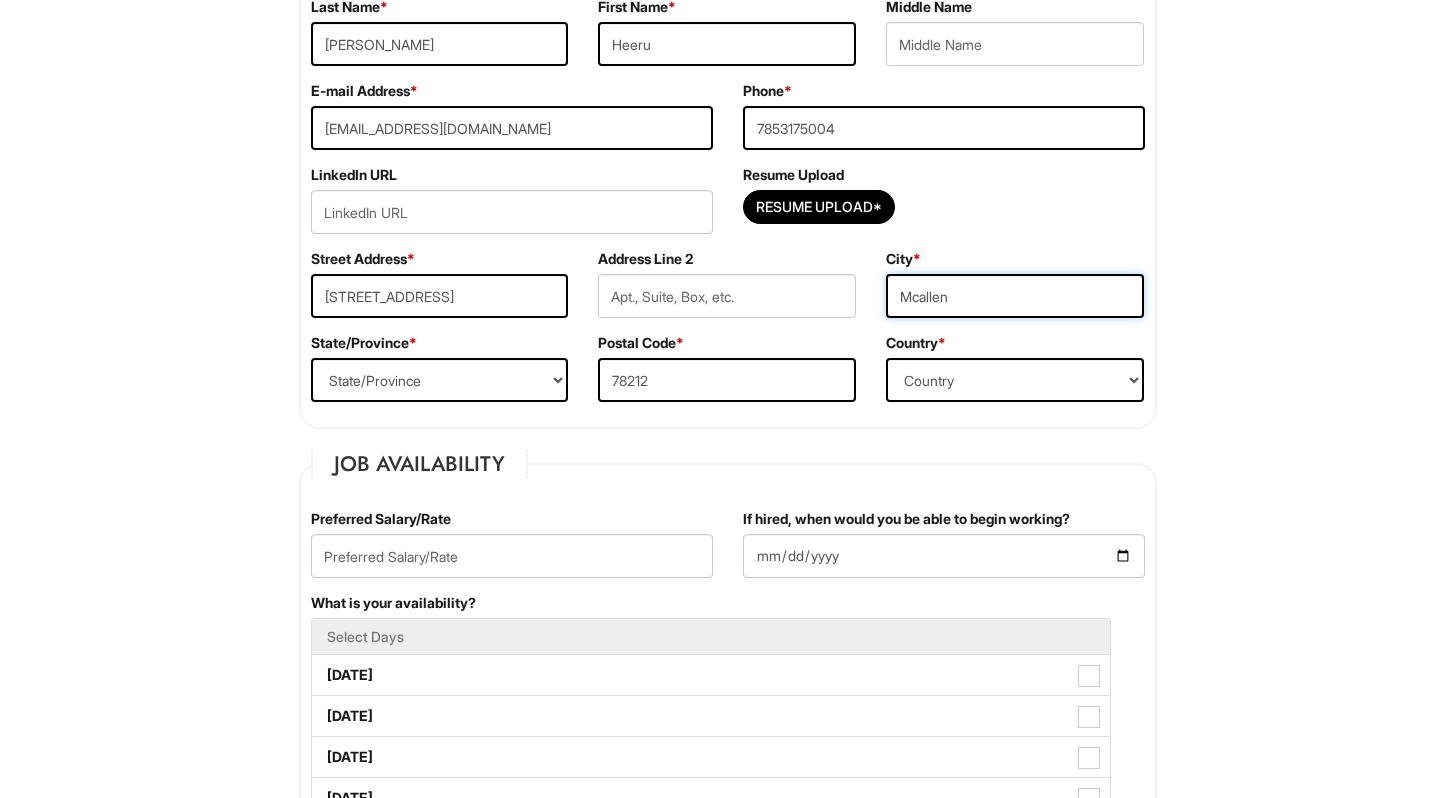 type on "Mcallen" 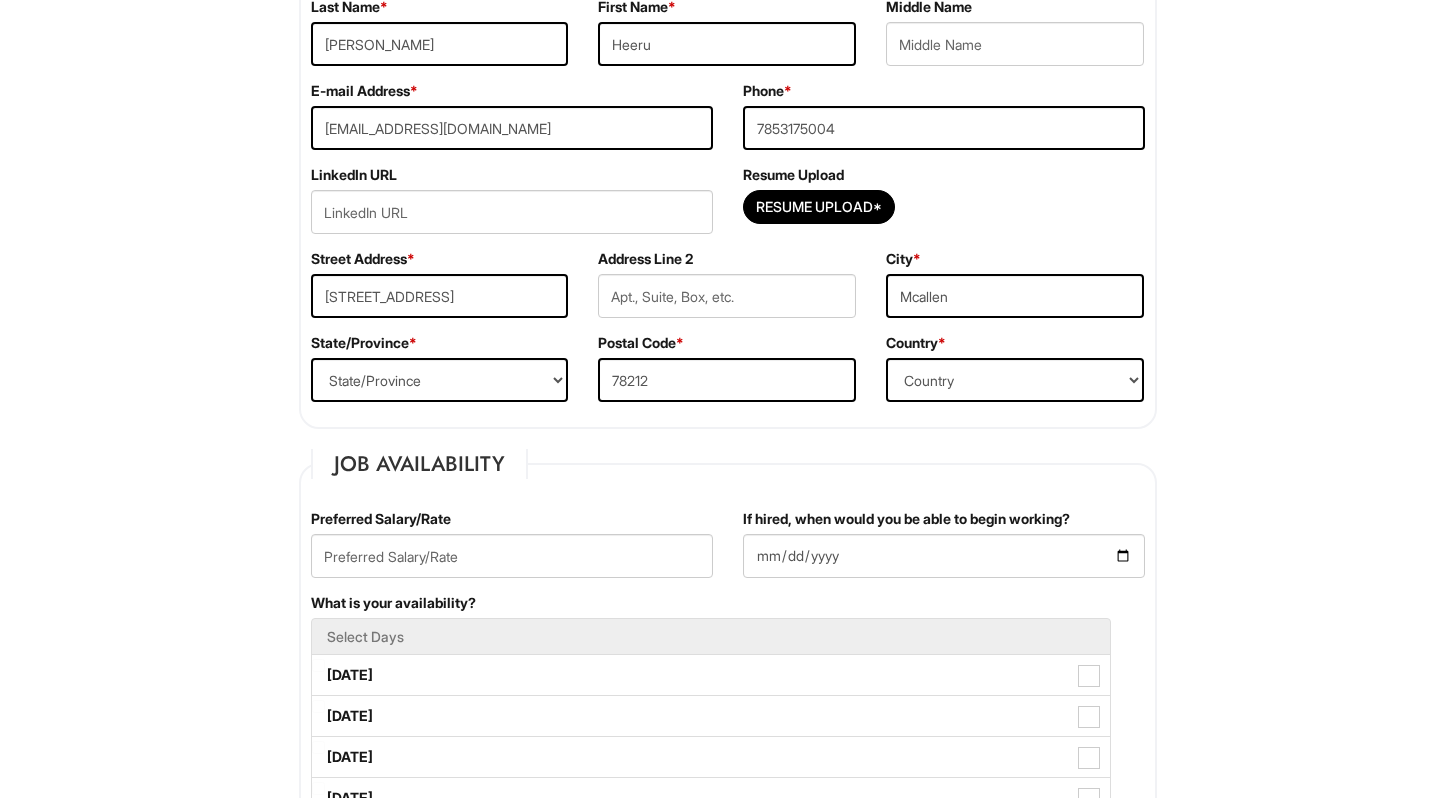 click on "Please Complete This Form 1 2 3 Shop Manager - A|X Armani Exchange Macy's PLEASE COMPLETE ALL REQUIRED FIELDS
We are an Equal Opportunity Employer. All persons shall have the opportunity to be considered for employment without regard to their race, color, creed, religion, national origin, ancestry, citizenship status, age, disability, gender, sex, sexual orientation, veteran status, genetic information or any other characteristic protected by applicable federal, state or local laws. We will endeavor to make a reasonable accommodation to the known physical or mental limitations of a qualified applicant with a disability unless the accommodation would impose an undue hardship on the operation of our business. If you believe you require such assistance to complete this form or to participate in an interview, please let us know.
Personal Information
Last Name  *   Murjani
First Name  *   Heeru
Middle Name
E-mail Address  *   heeru_m@hotmail.com
Phone  *   7853175004" at bounding box center (727, 1560) 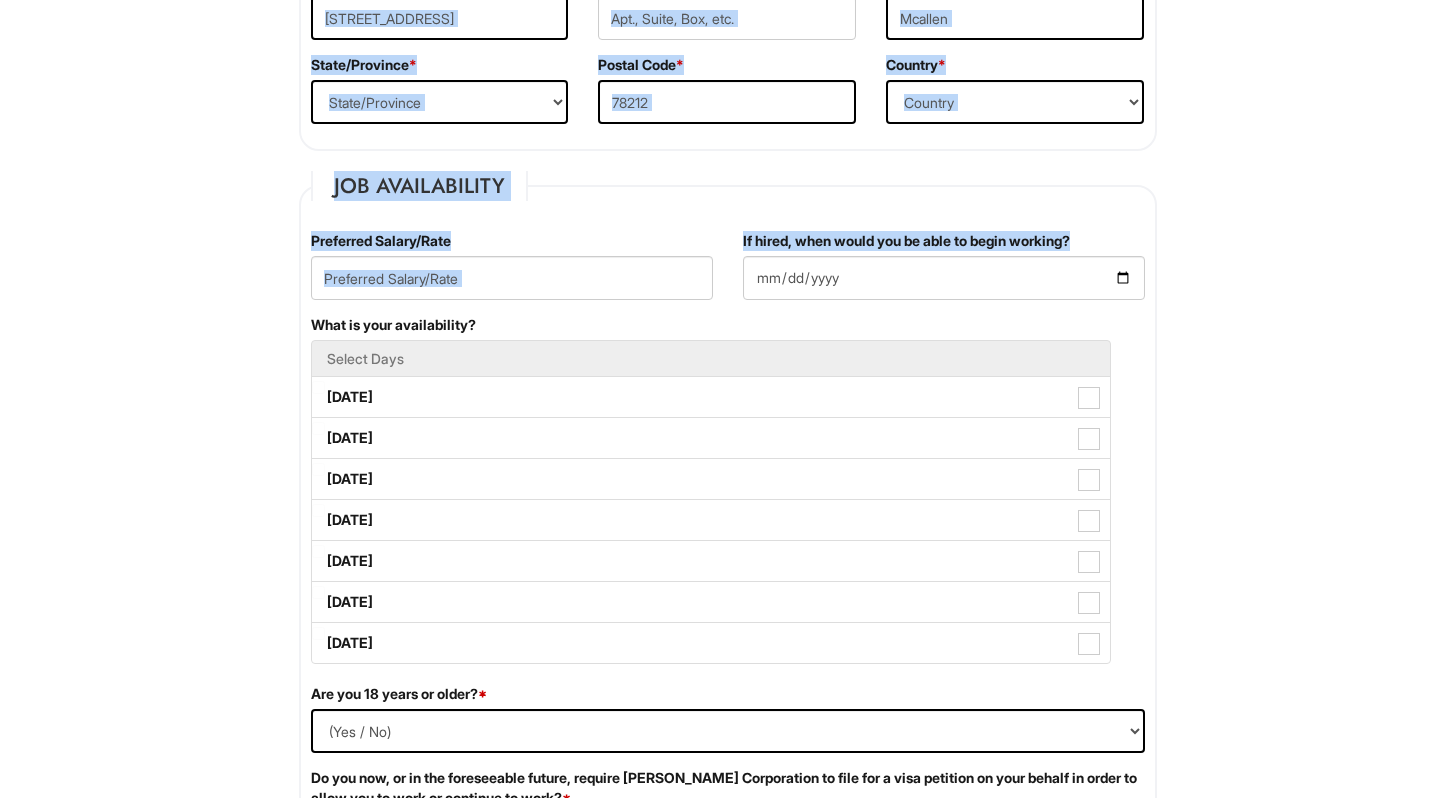 scroll, scrollTop: 796, scrollLeft: 0, axis: vertical 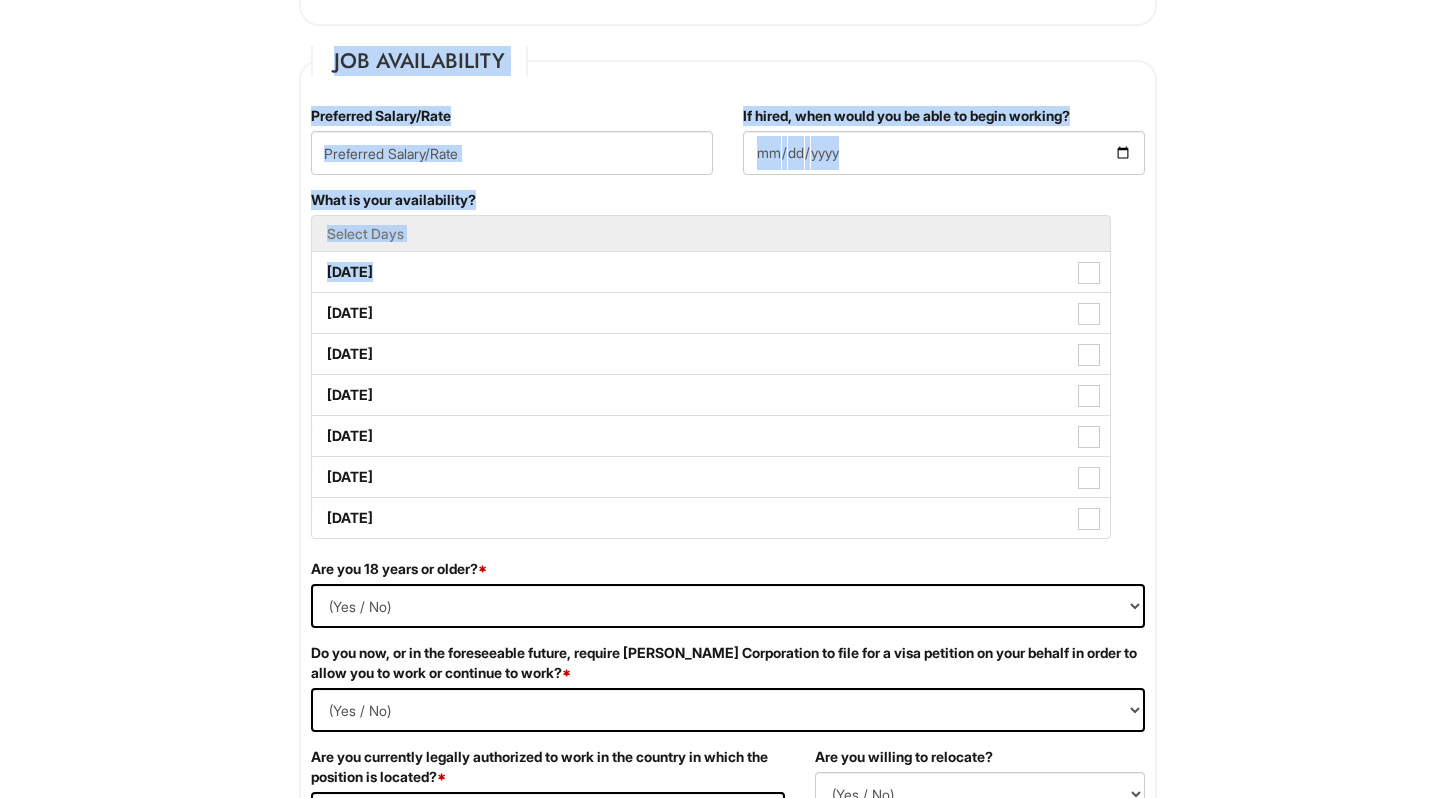 drag, startPoint x: 1469, startPoint y: 181, endPoint x: 1465, endPoint y: 263, distance: 82.0975 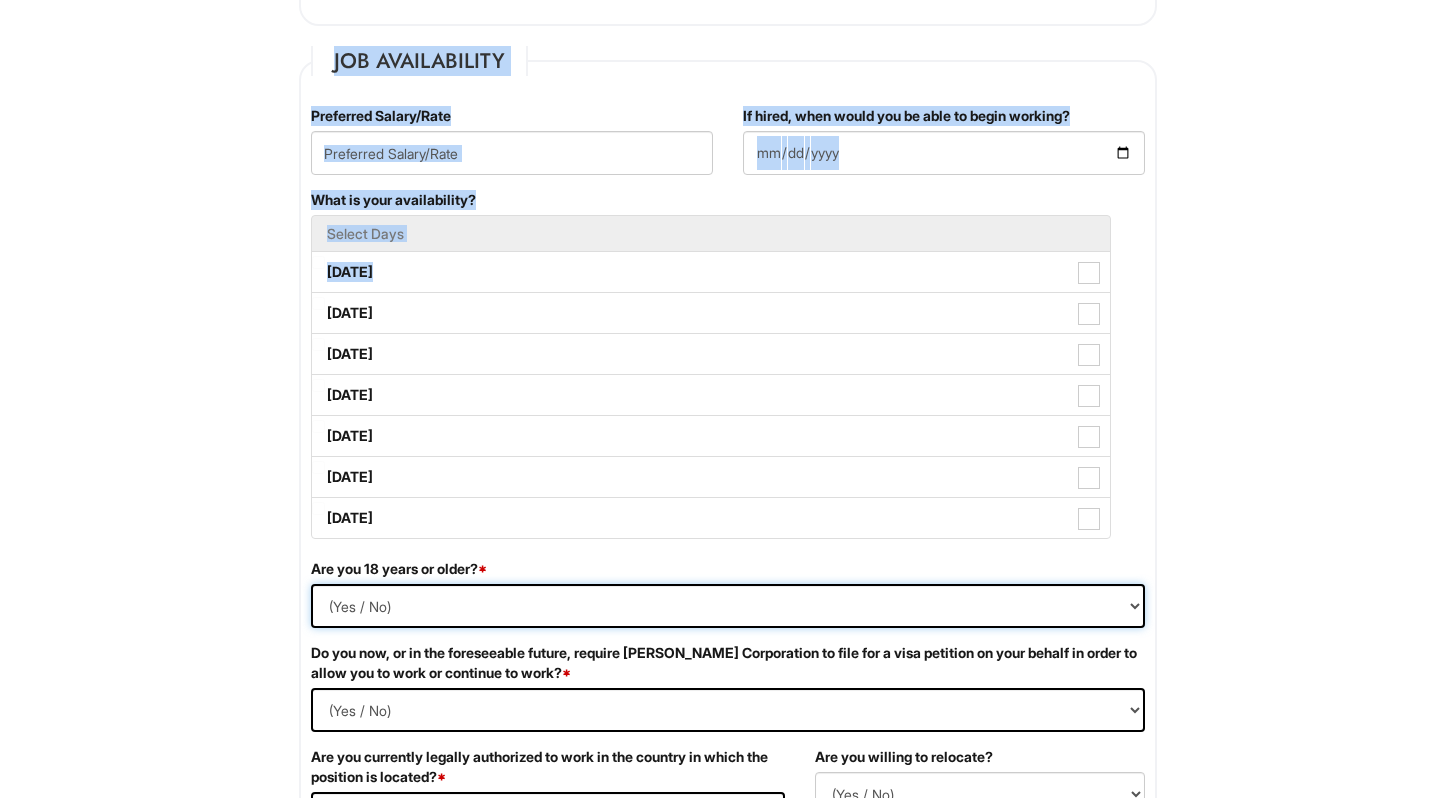 click on "(Yes / No) Yes No" at bounding box center [728, 606] 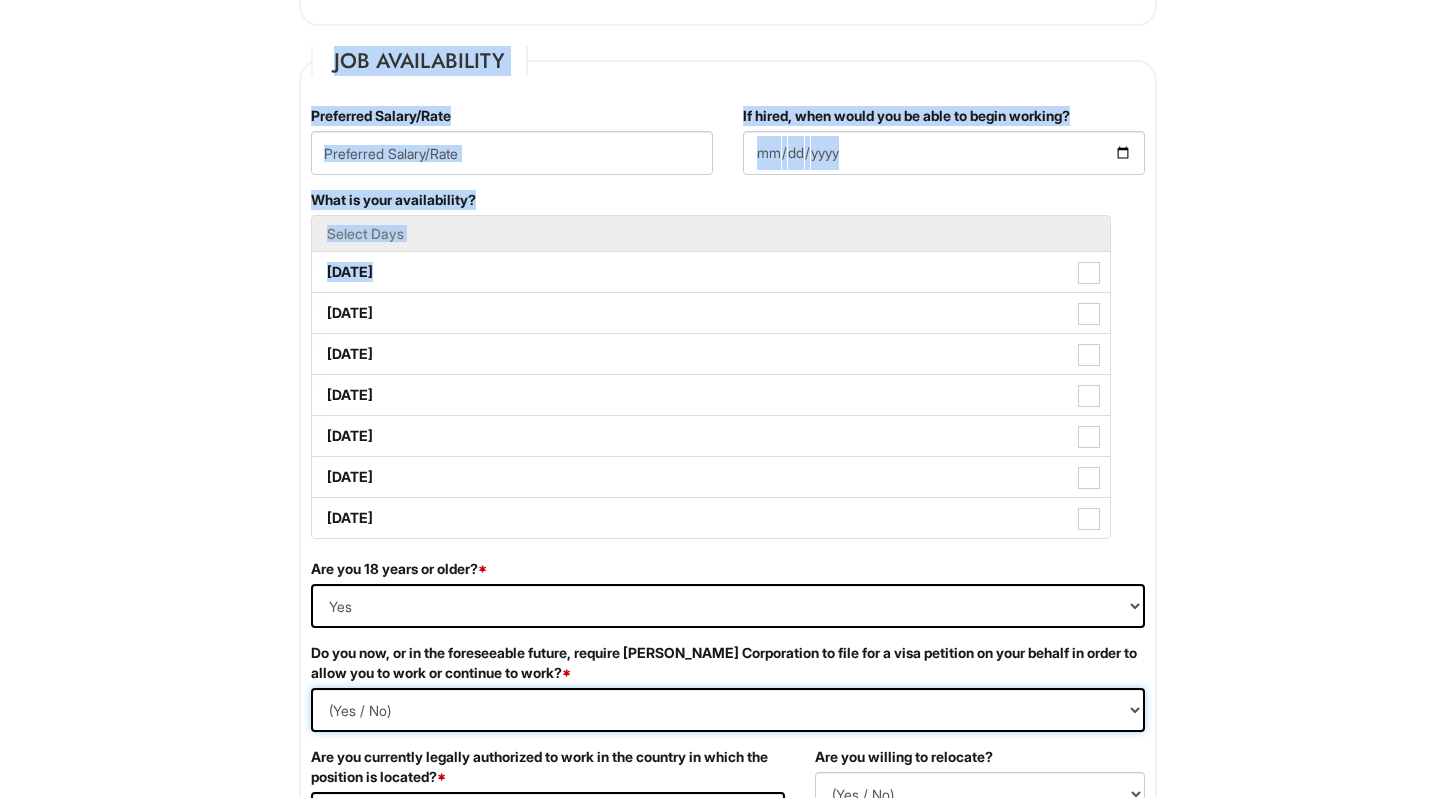 click on "(Yes / No) Yes No" at bounding box center (728, 710) 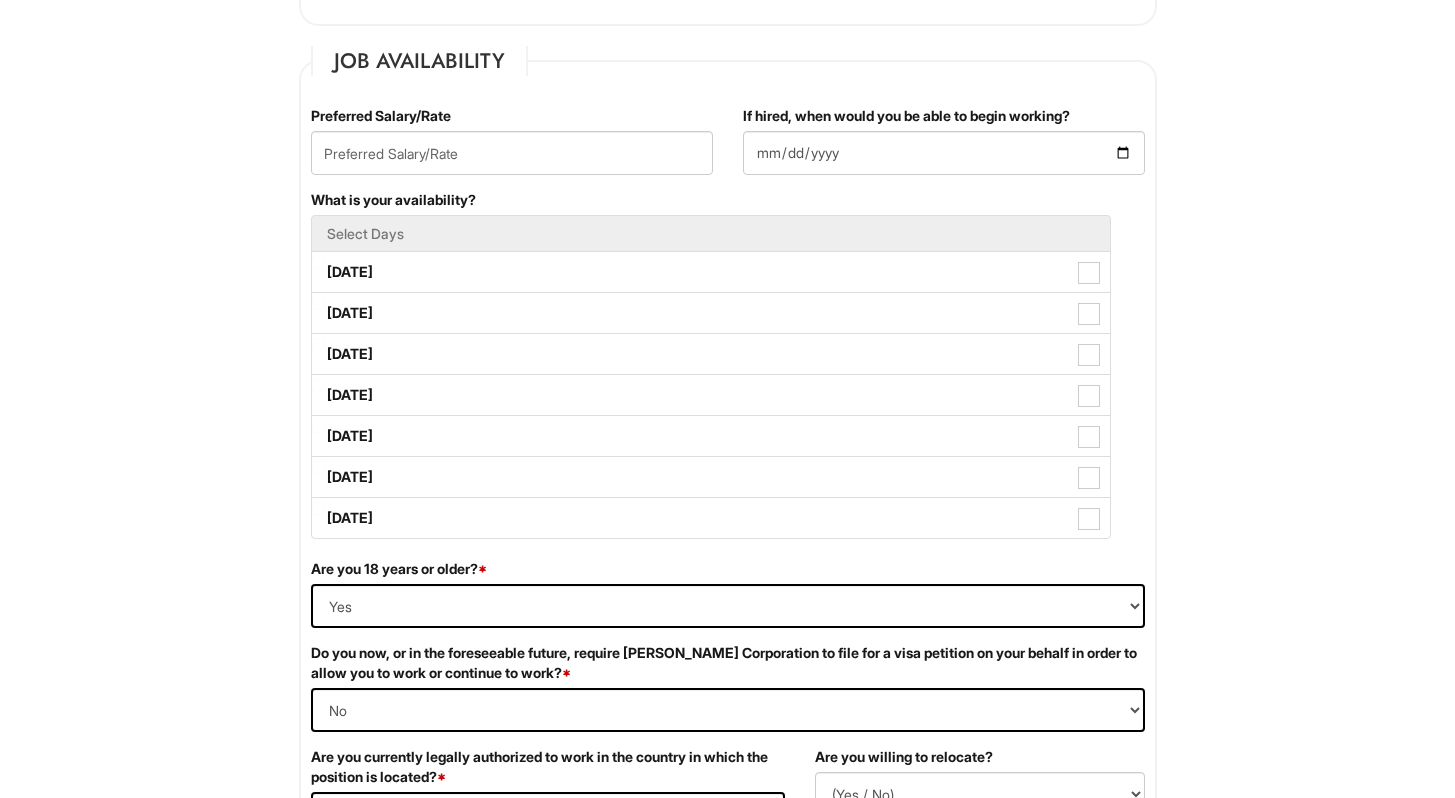 click on "Please Complete This Form 1 2 3 Shop Manager - A|X Armani Exchange Macy's PLEASE COMPLETE ALL REQUIRED FIELDS
We are an Equal Opportunity Employer. All persons shall have the opportunity to be considered for employment without regard to their race, color, creed, religion, national origin, ancestry, citizenship status, age, disability, gender, sex, sexual orientation, veteran status, genetic information or any other characteristic protected by applicable federal, state or local laws. We will endeavor to make a reasonable accommodation to the known physical or mental limitations of a qualified applicant with a disability unless the accommodation would impose an undue hardship on the operation of our business. If you believe you require such assistance to complete this form or to participate in an interview, please let us know.
Personal Information
Last Name  *   Murjani
First Name  *   Heeru
Middle Name
E-mail Address  *   heeru_m@hotmail.com
Phone  *   7853175004" at bounding box center [727, 1157] 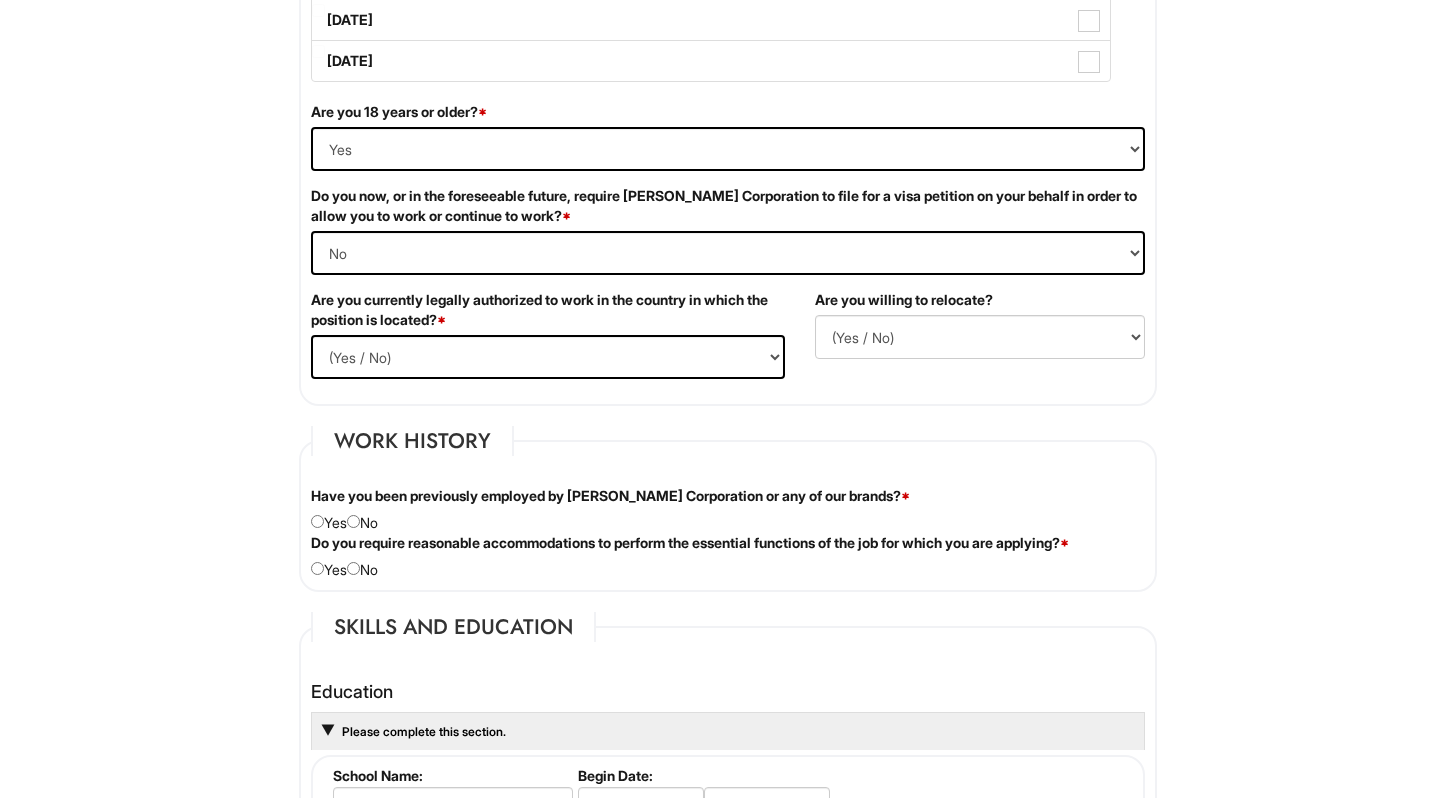 scroll, scrollTop: 1342, scrollLeft: 0, axis: vertical 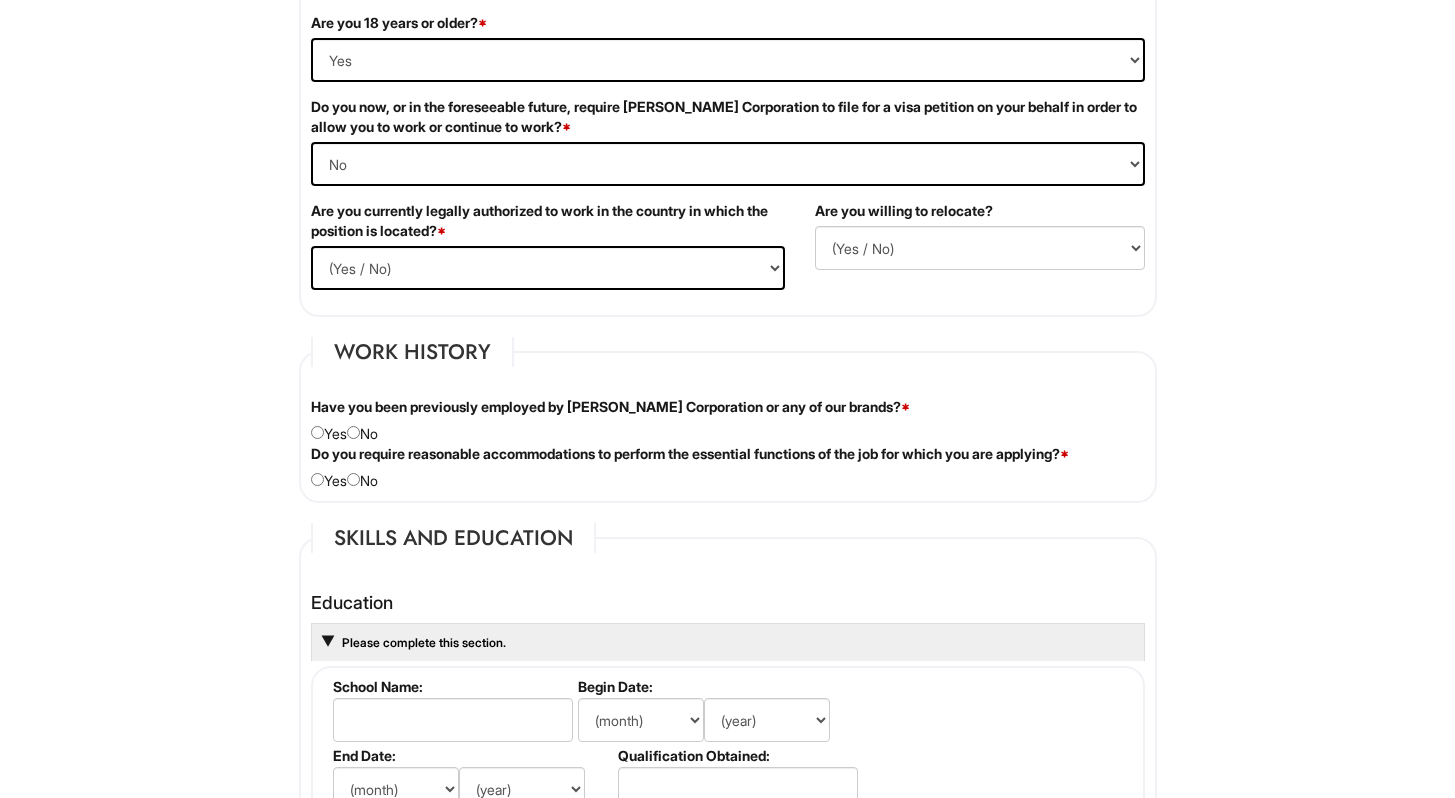drag, startPoint x: 1469, startPoint y: 236, endPoint x: 1469, endPoint y: 330, distance: 94 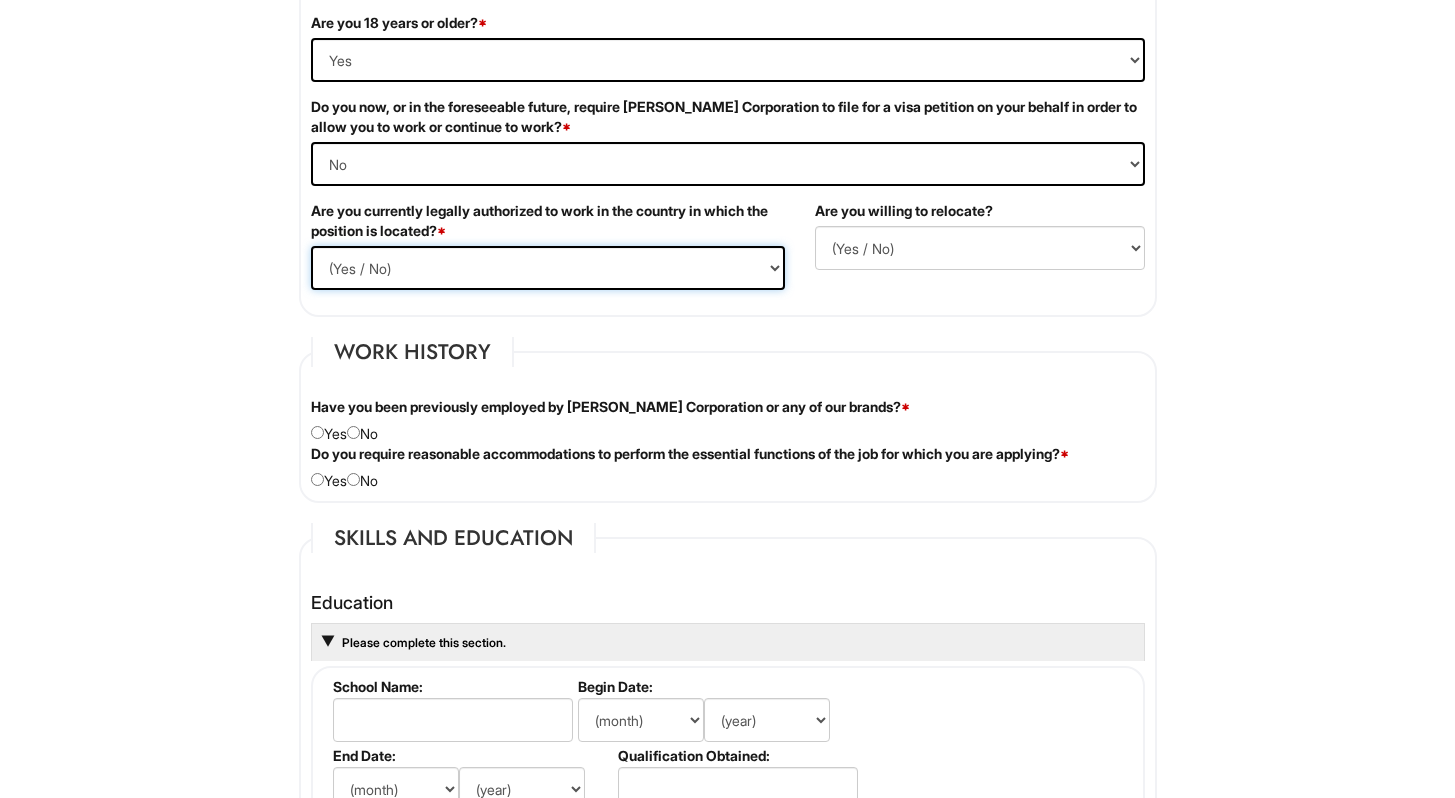 click on "(Yes / No) Yes No" at bounding box center (548, 268) 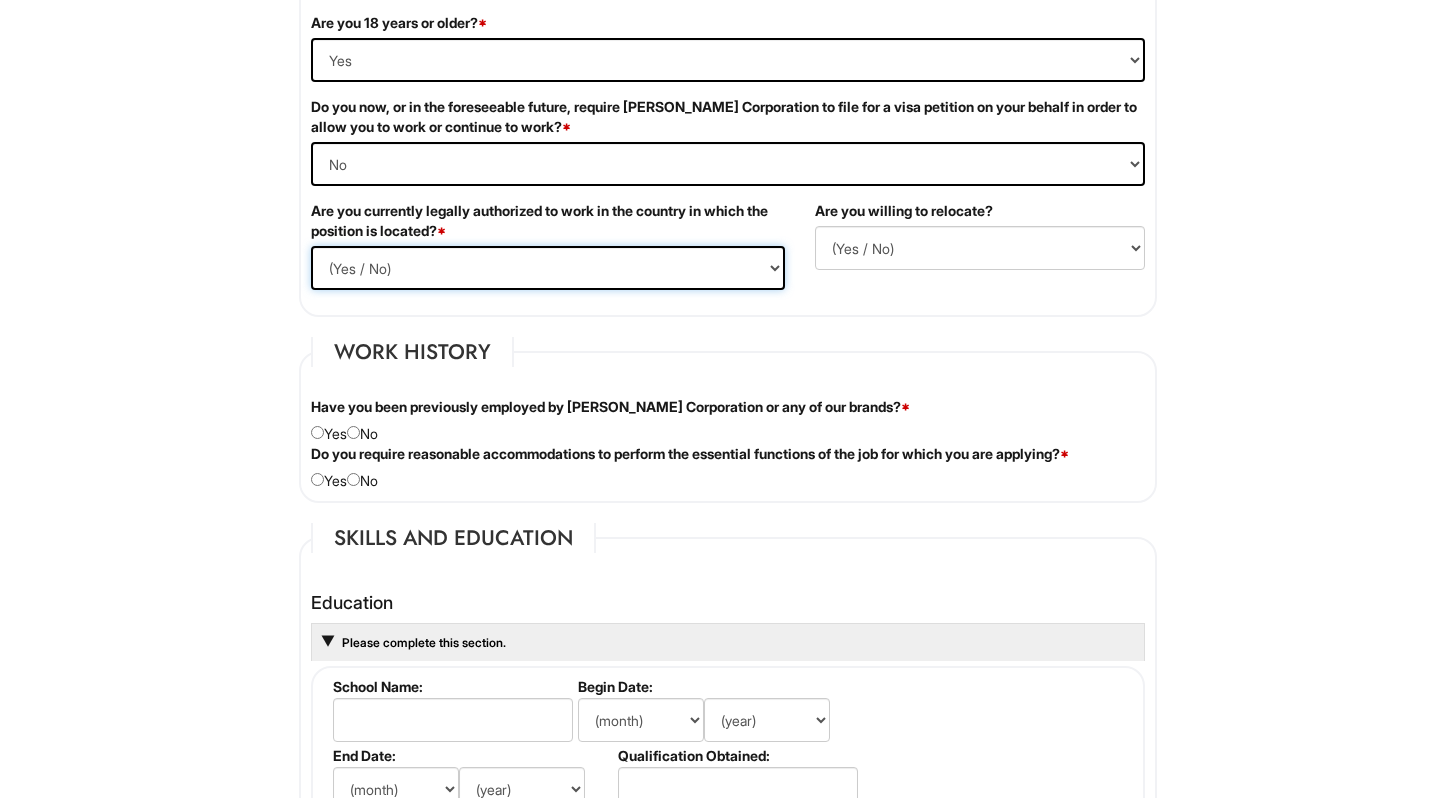 select on "Yes" 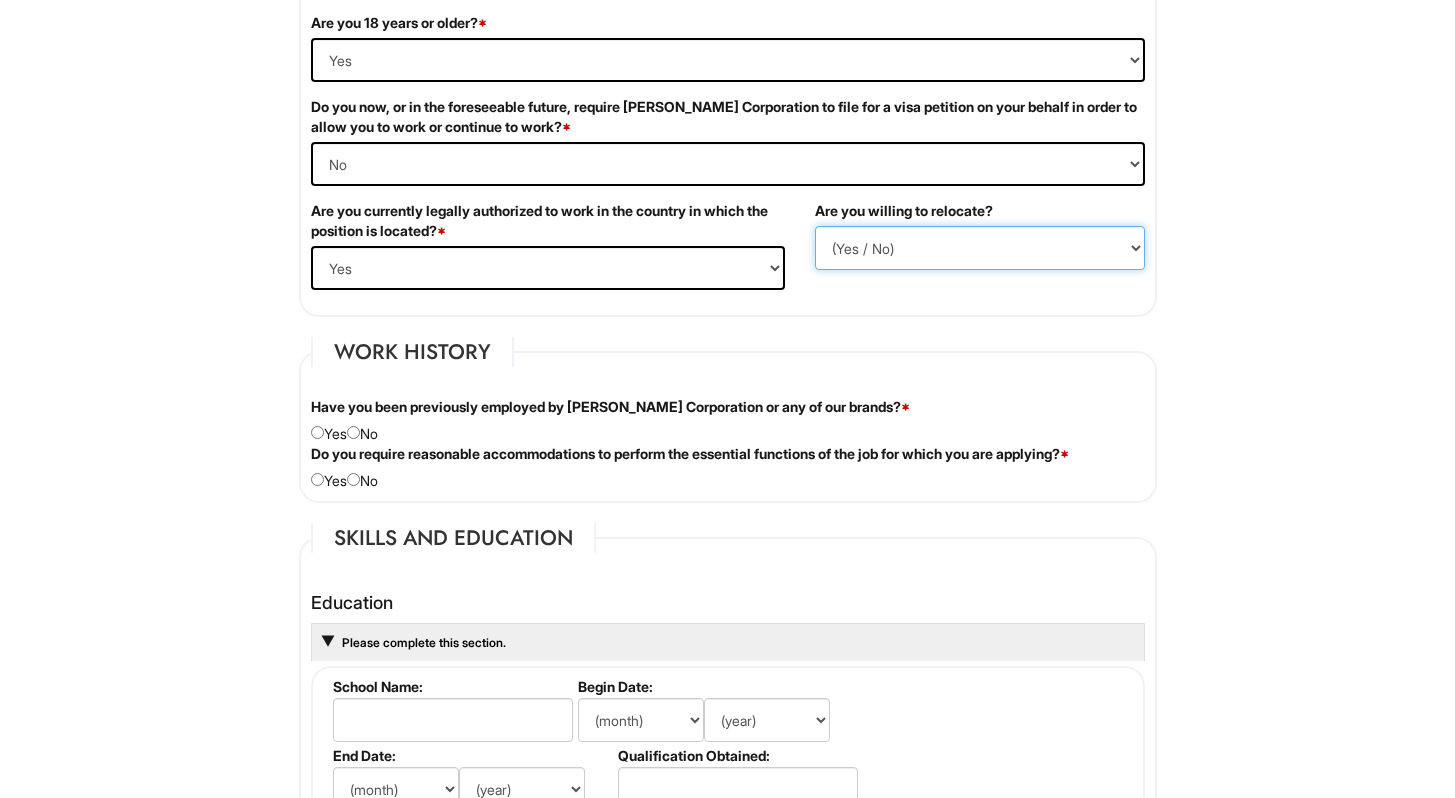 click on "(Yes / No) No Yes" at bounding box center [980, 248] 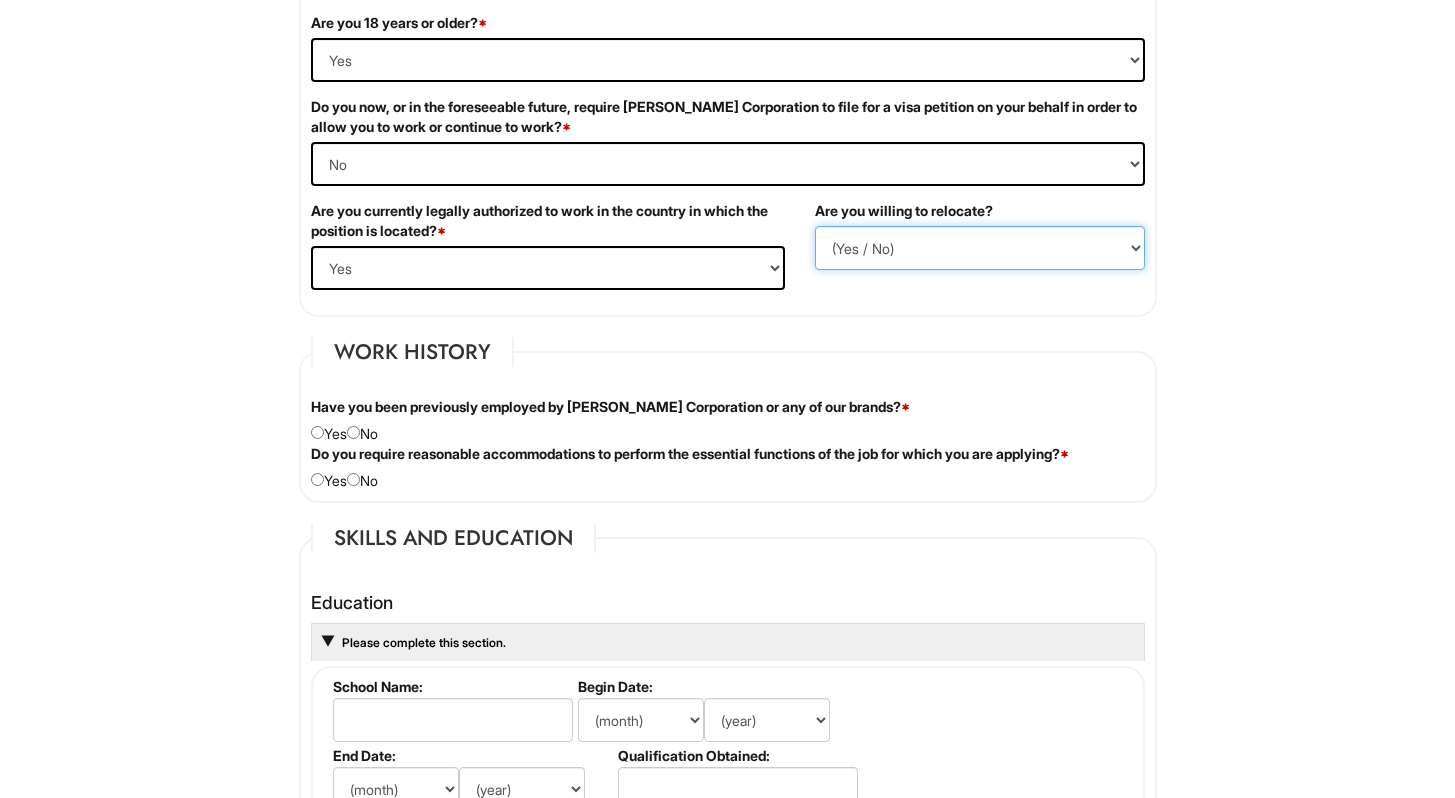 select on "Y" 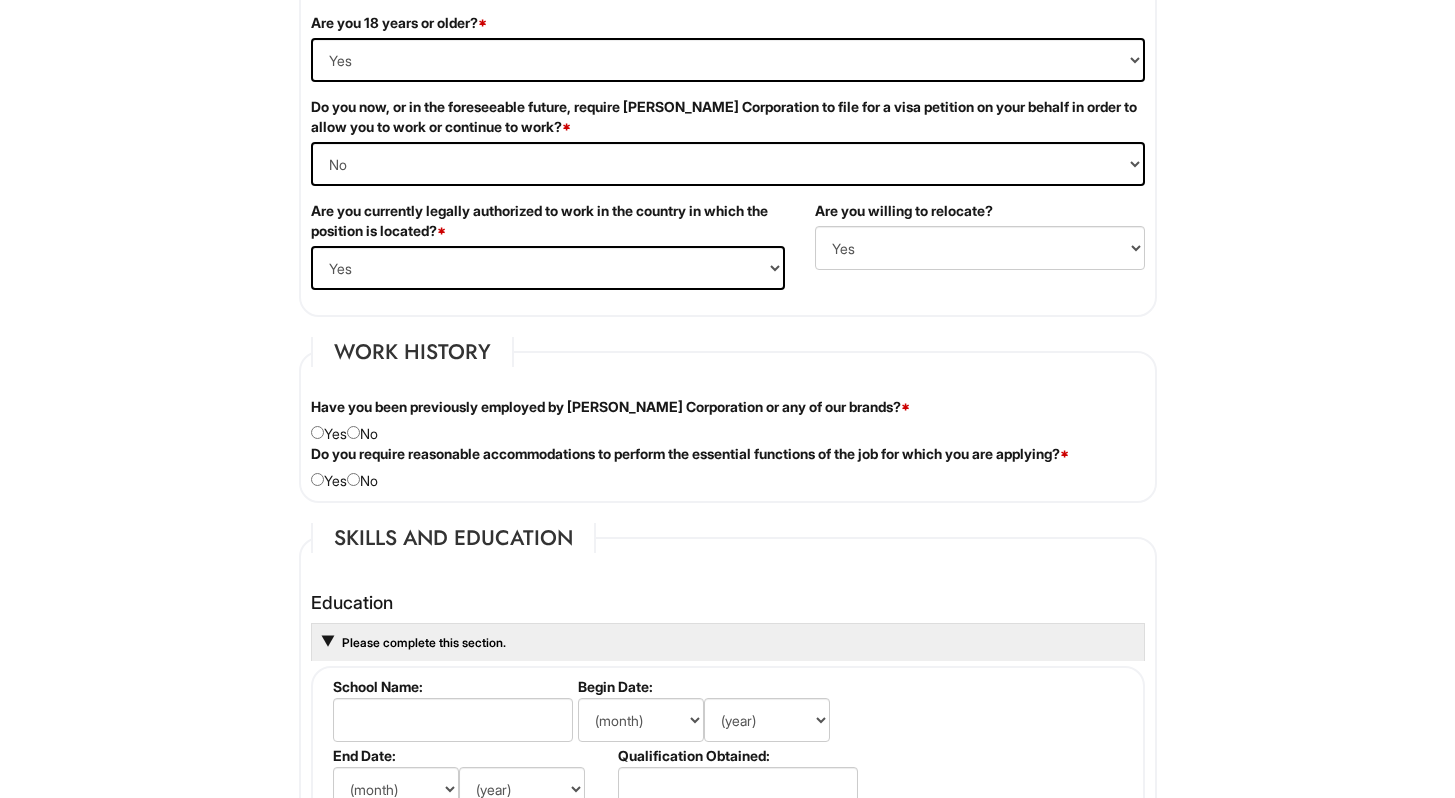click on "Have you been previously employed by Giorgio Armani Corporation or any of our brands? *    Yes   No" at bounding box center (728, 420) 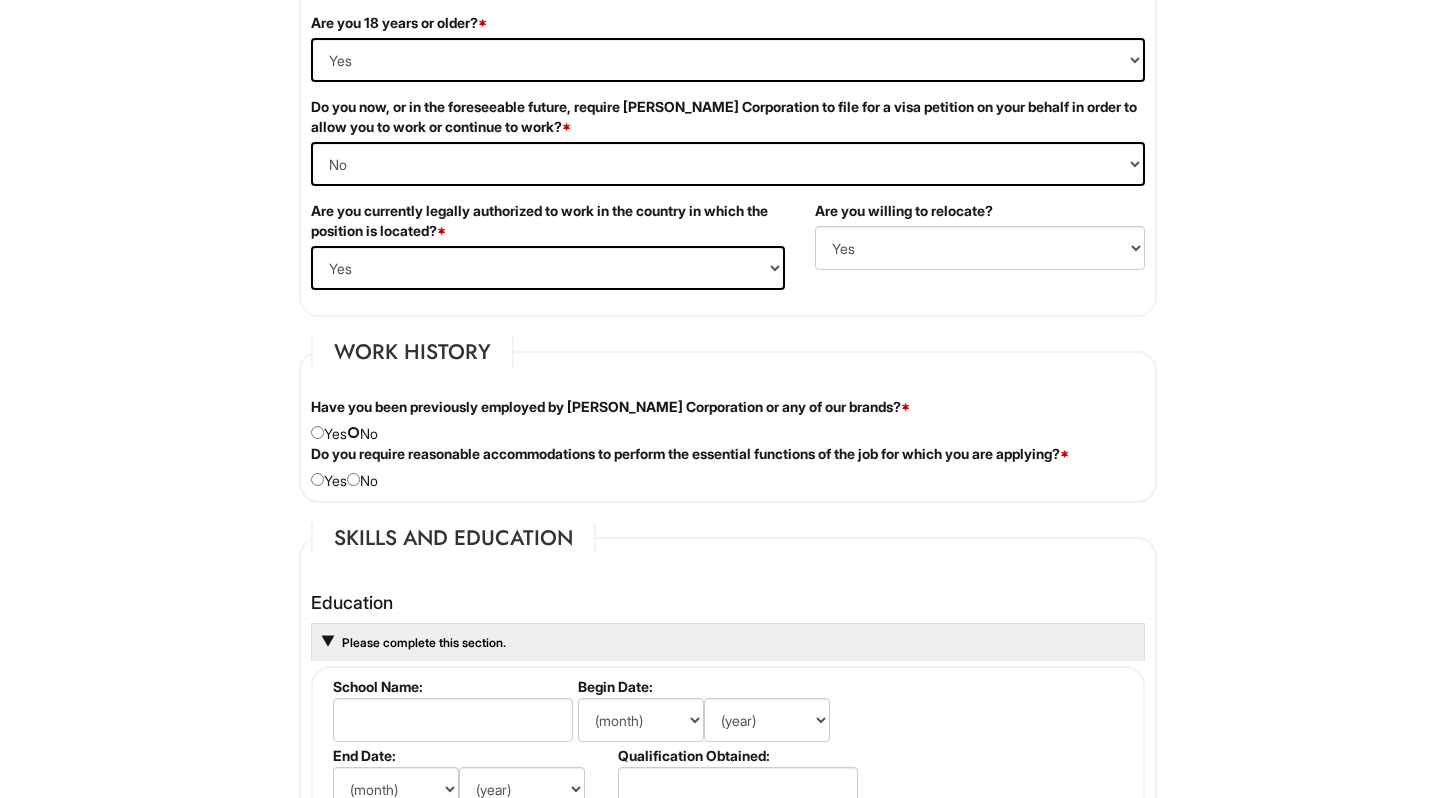 click at bounding box center [353, 432] 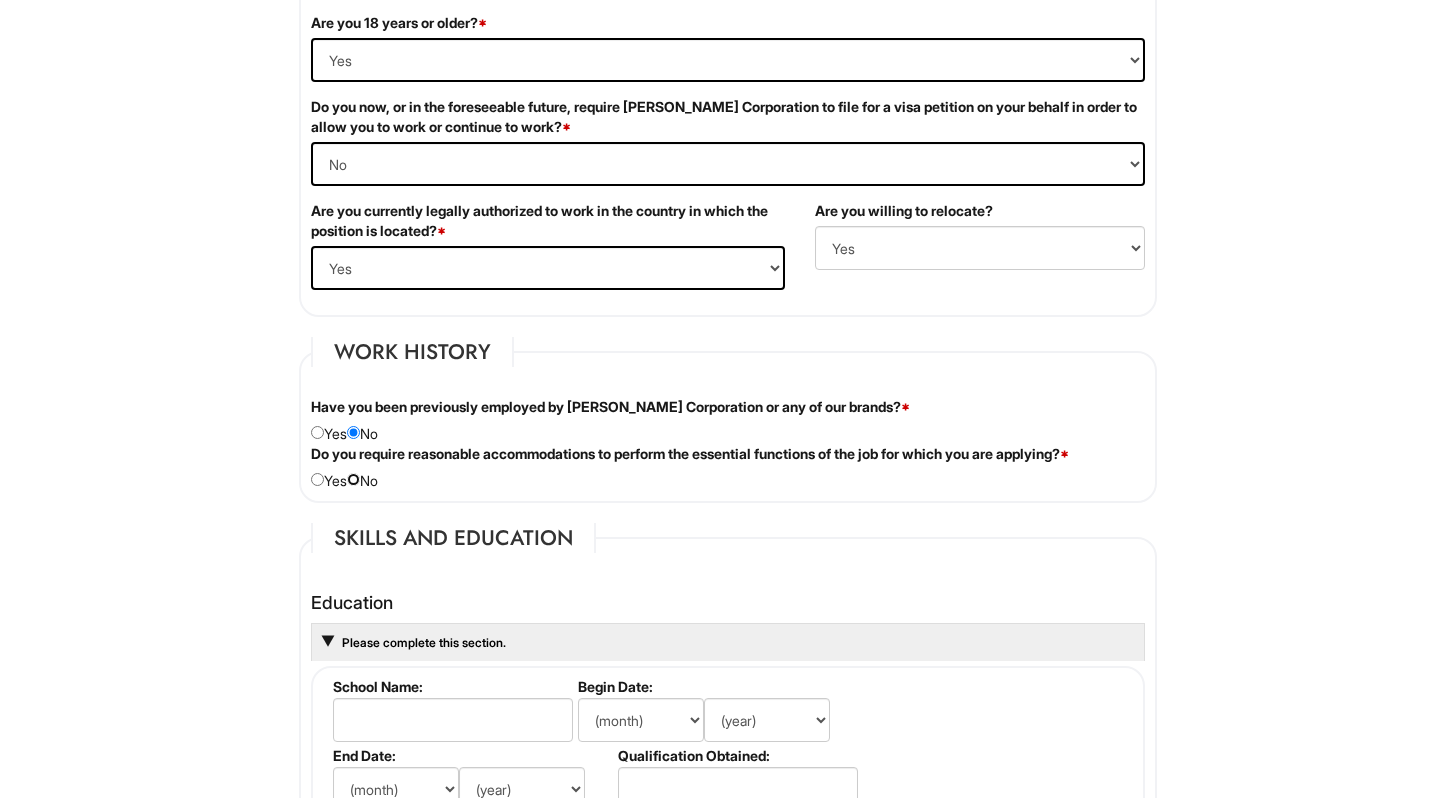 click at bounding box center (353, 479) 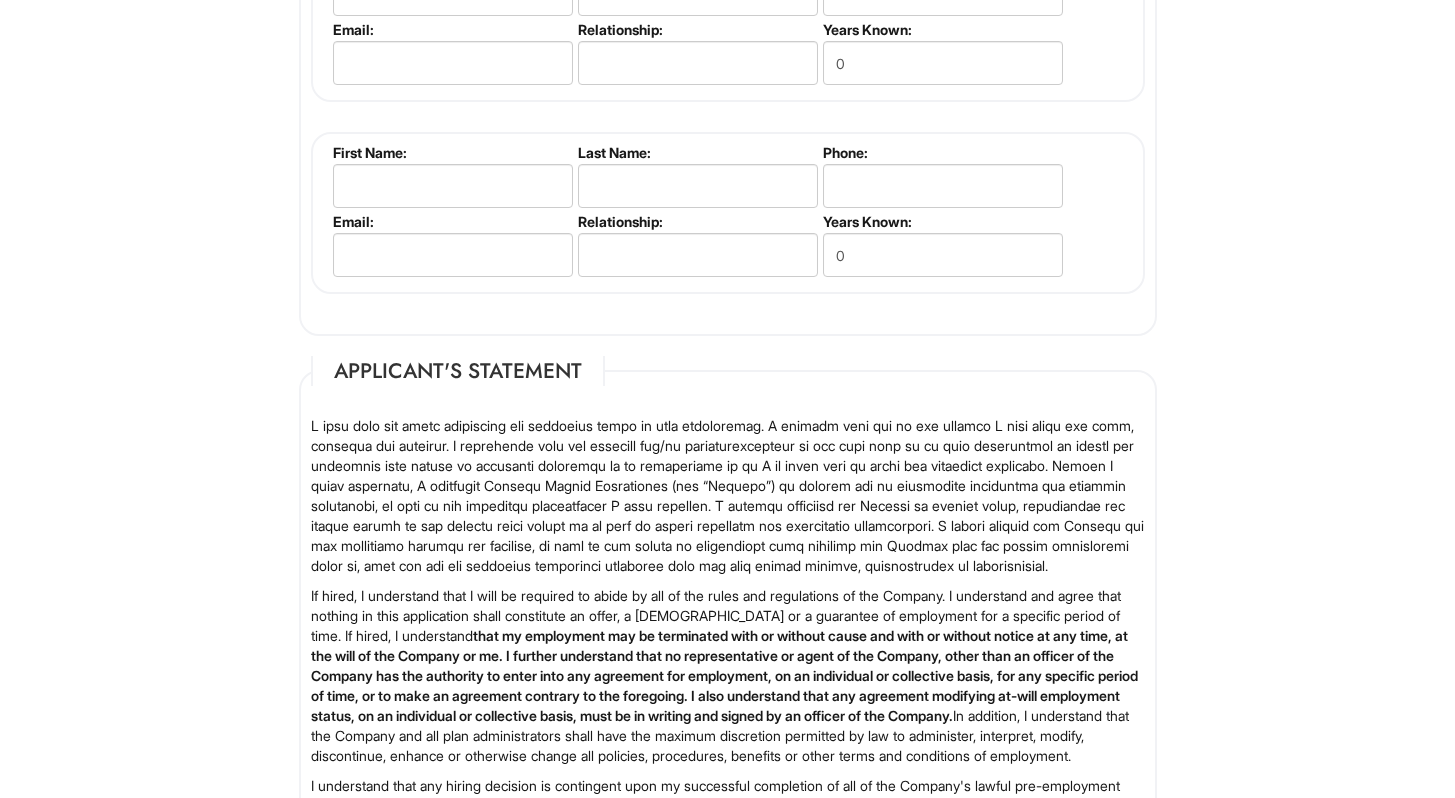 scroll, scrollTop: 3188, scrollLeft: 0, axis: vertical 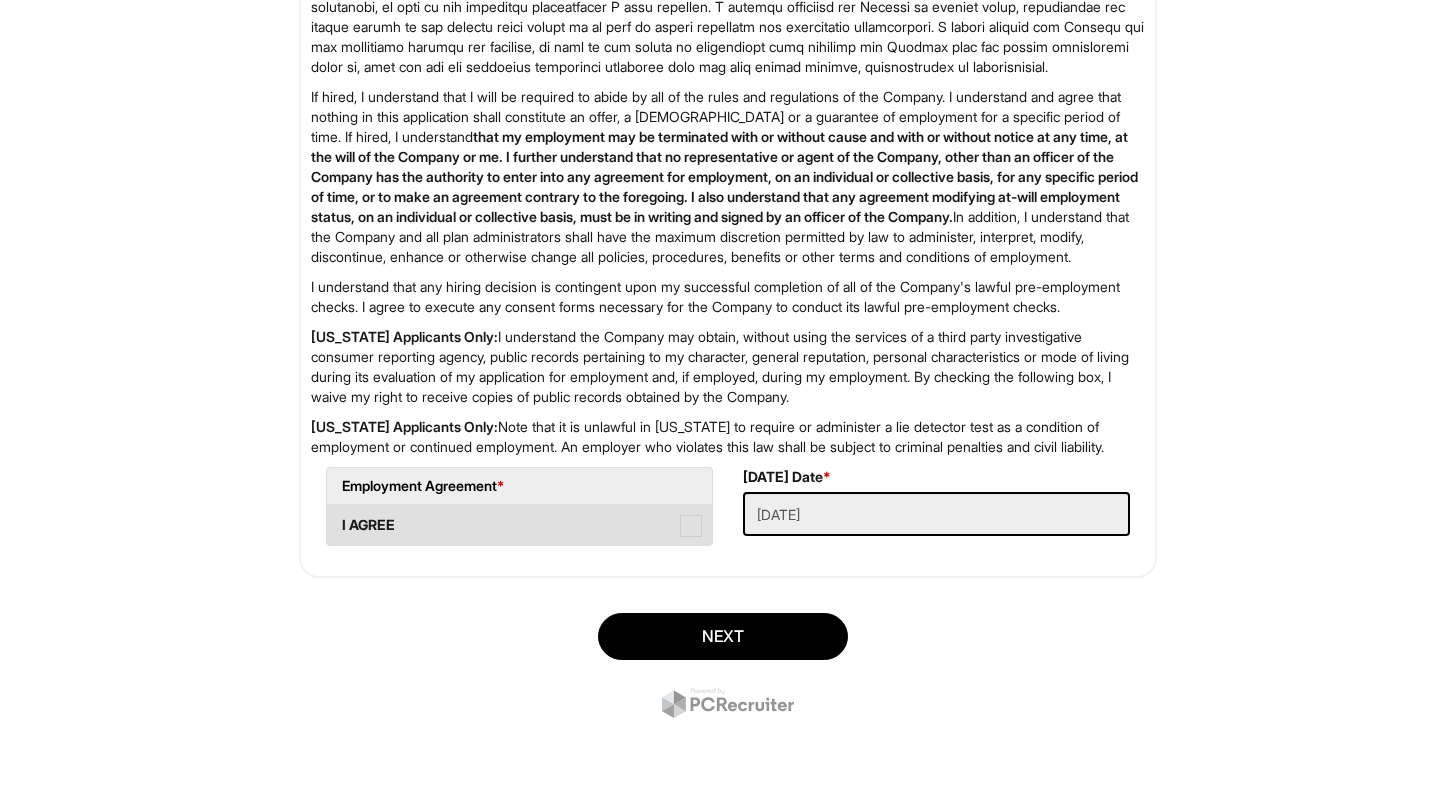 click at bounding box center (691, 526) 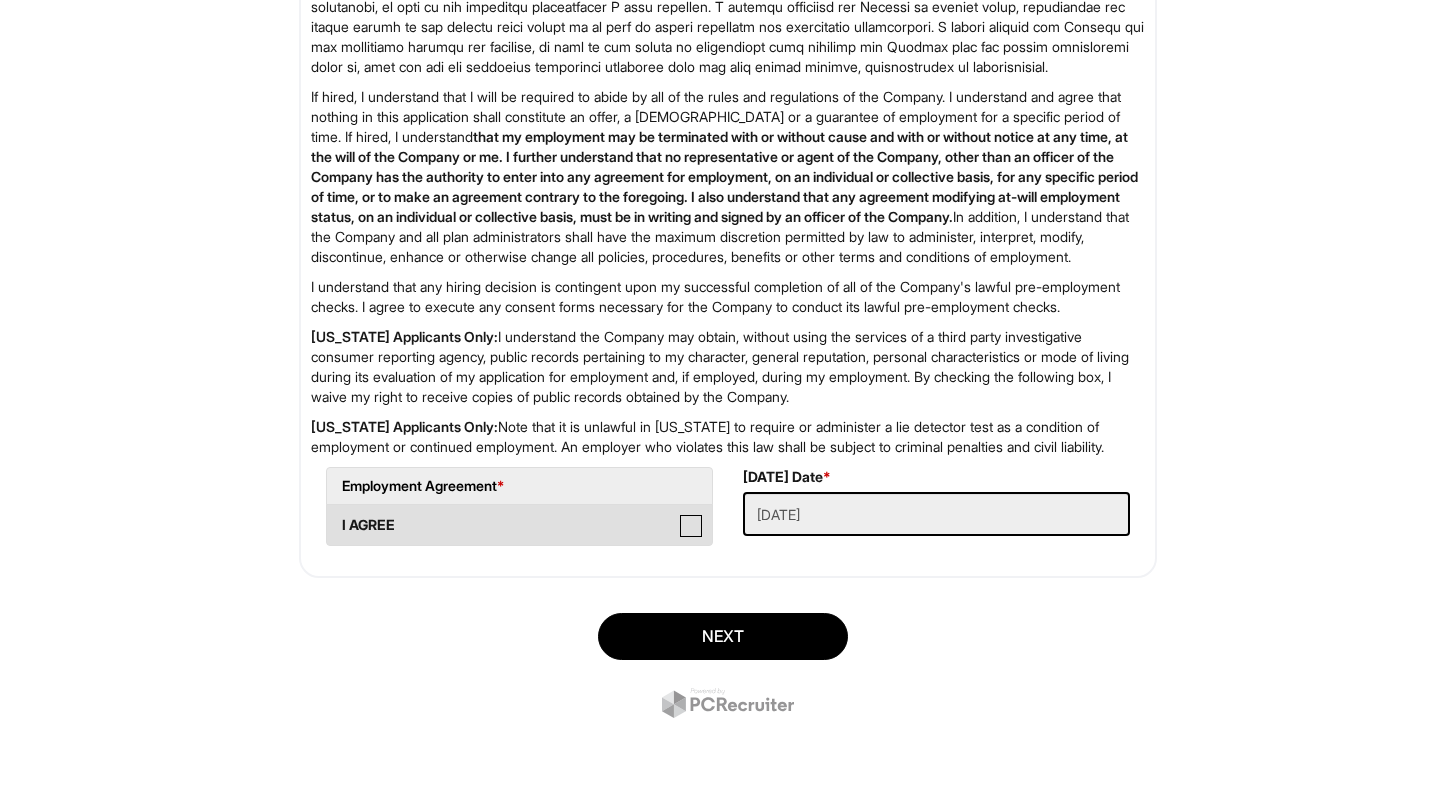 click on "I AGREE" at bounding box center (333, 515) 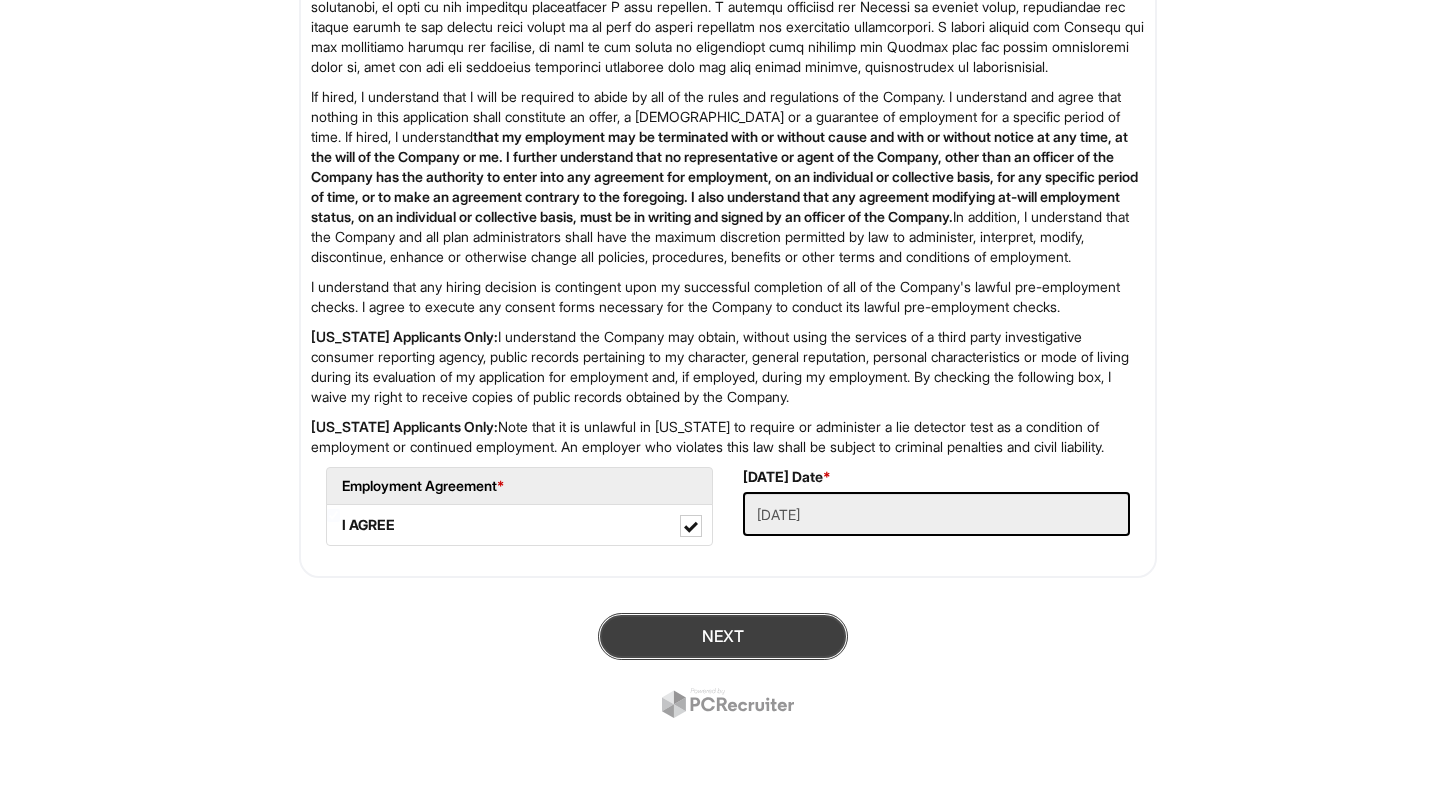 click on "Next" at bounding box center [723, 636] 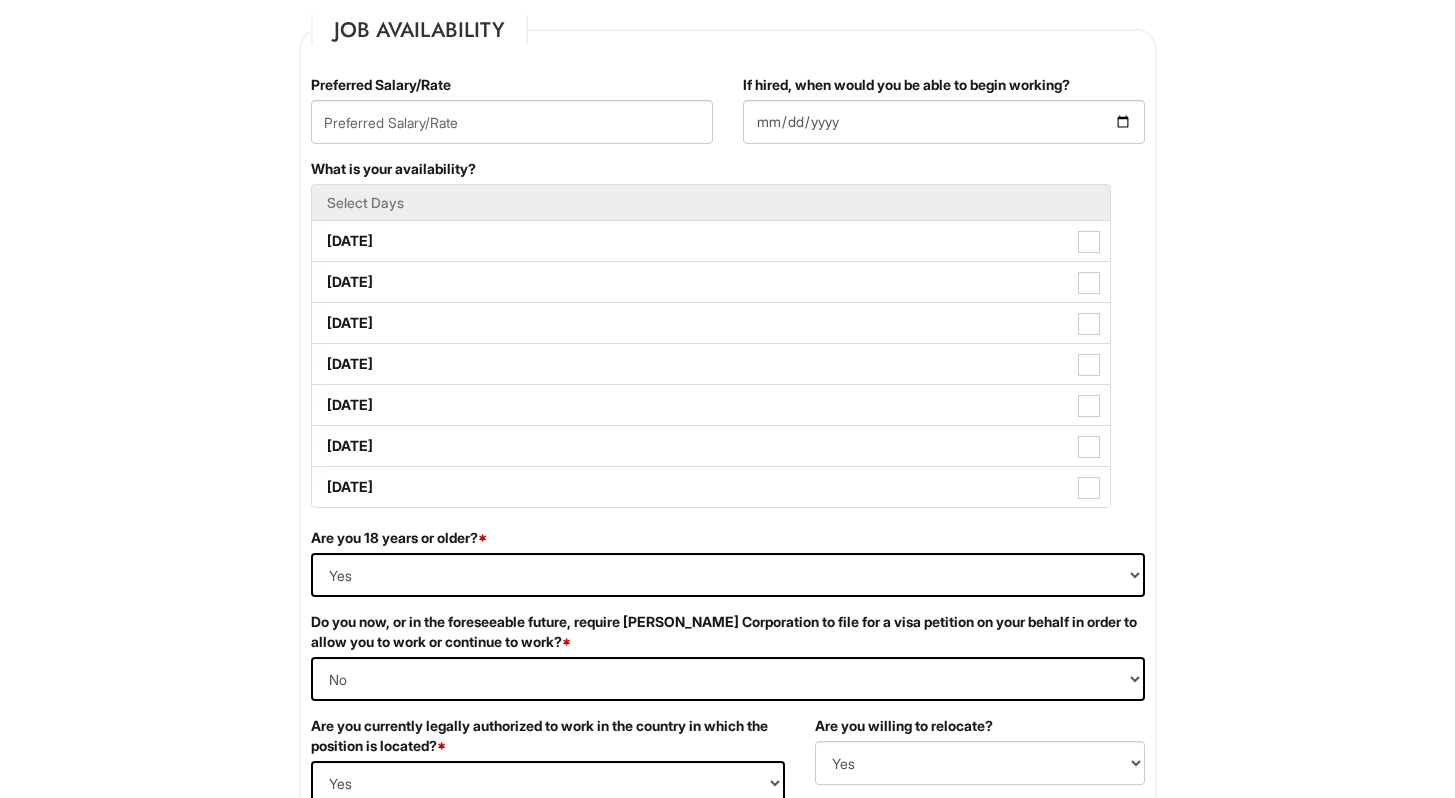scroll, scrollTop: 864, scrollLeft: 0, axis: vertical 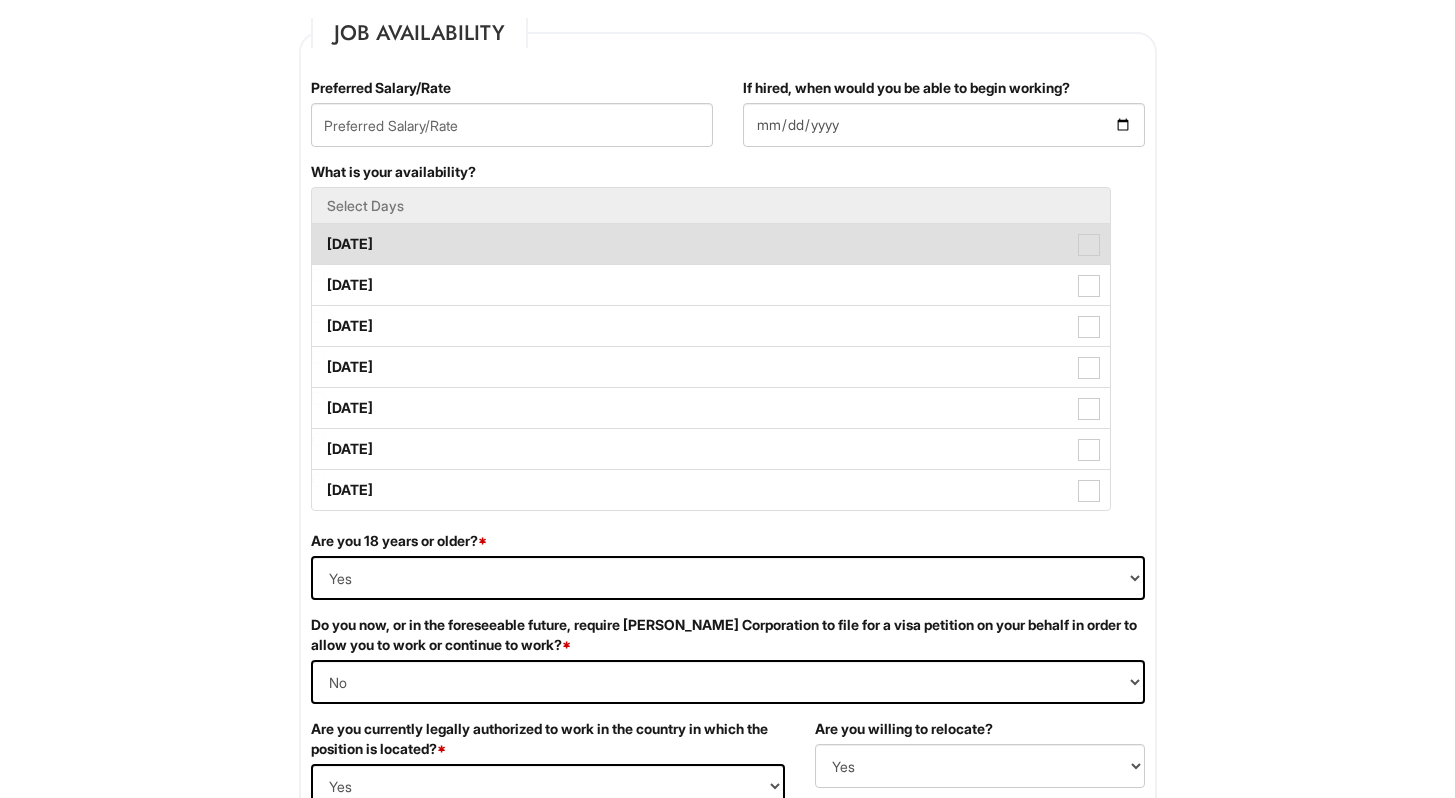click at bounding box center (1089, 245) 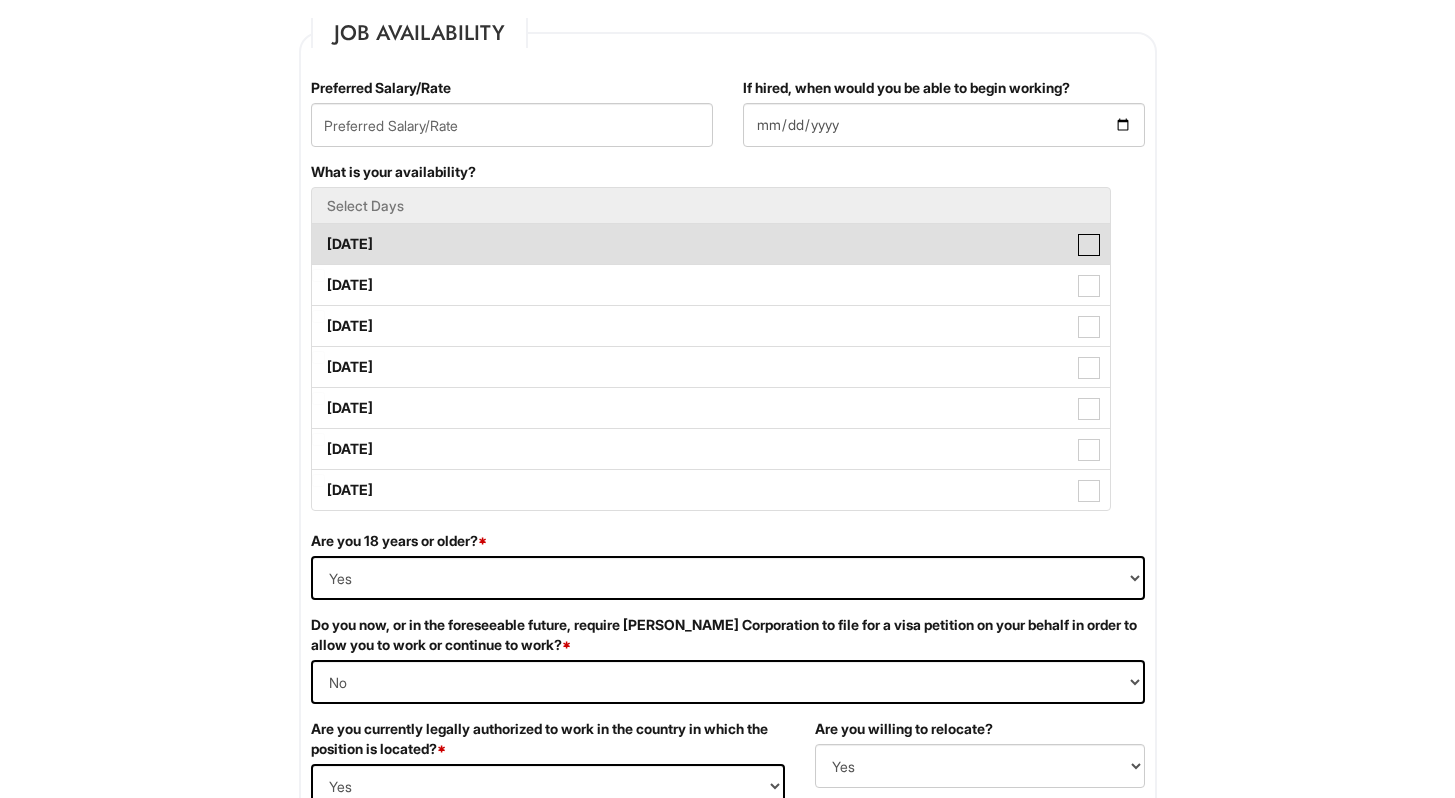 click on "Monday" at bounding box center (318, 234) 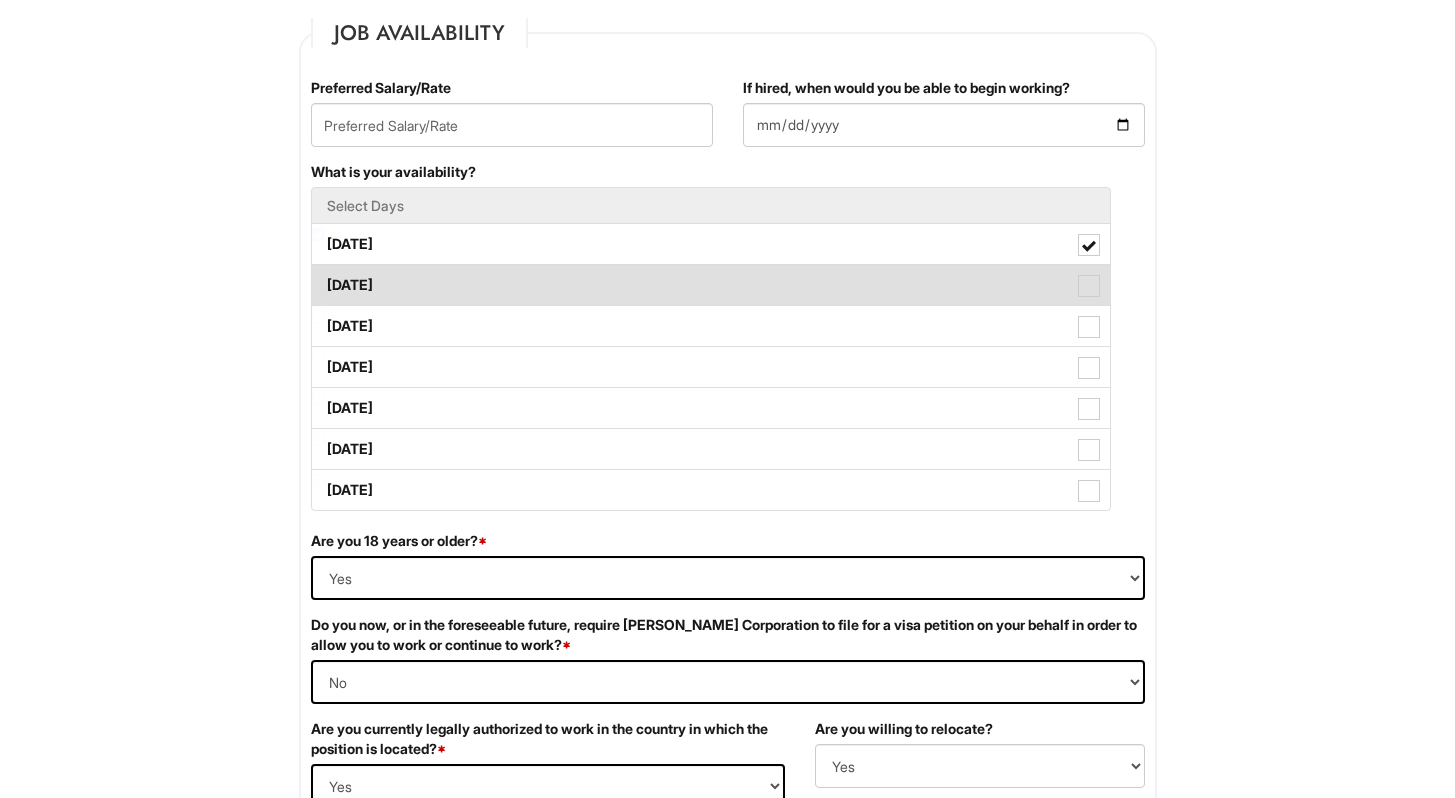 click at bounding box center [1089, 286] 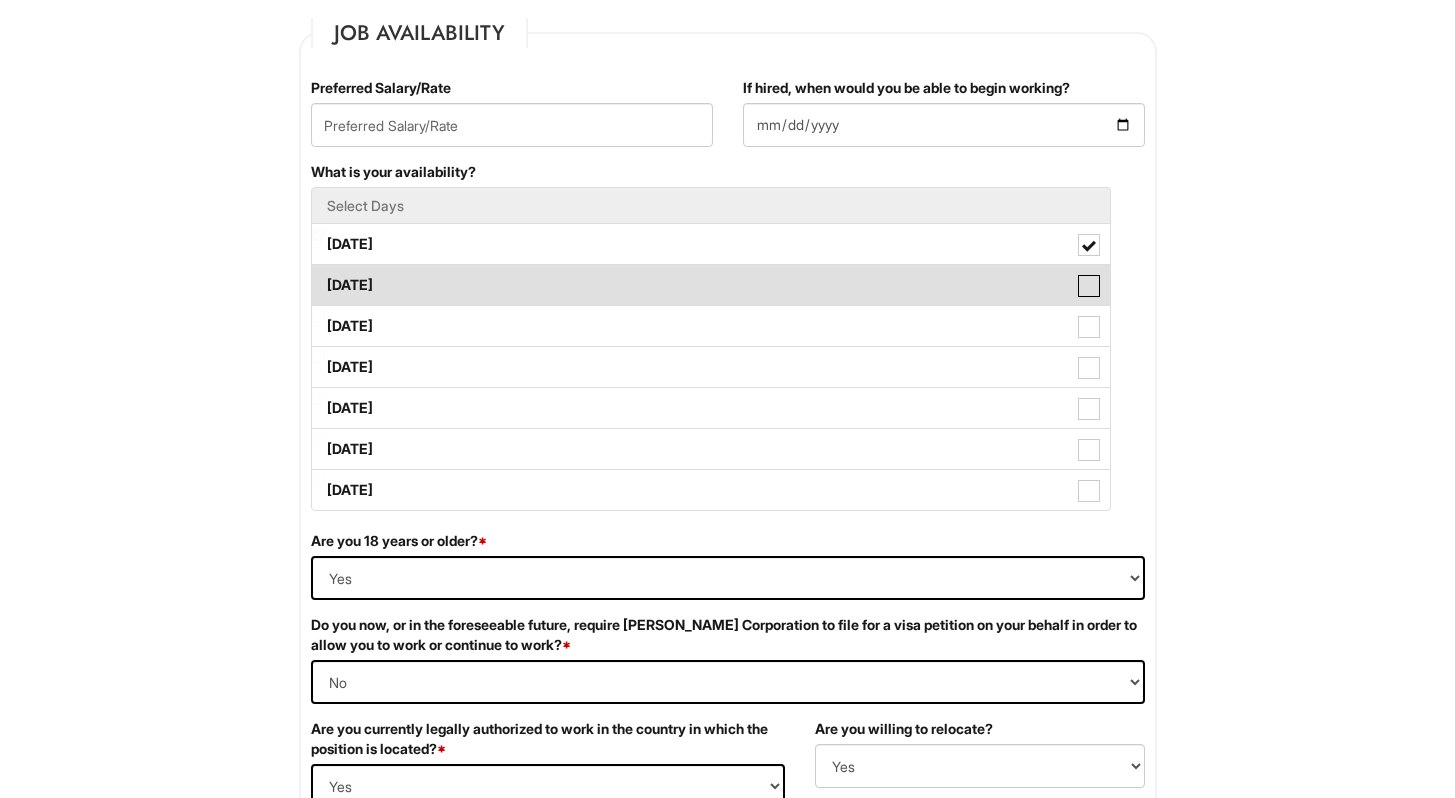 checkbox on "true" 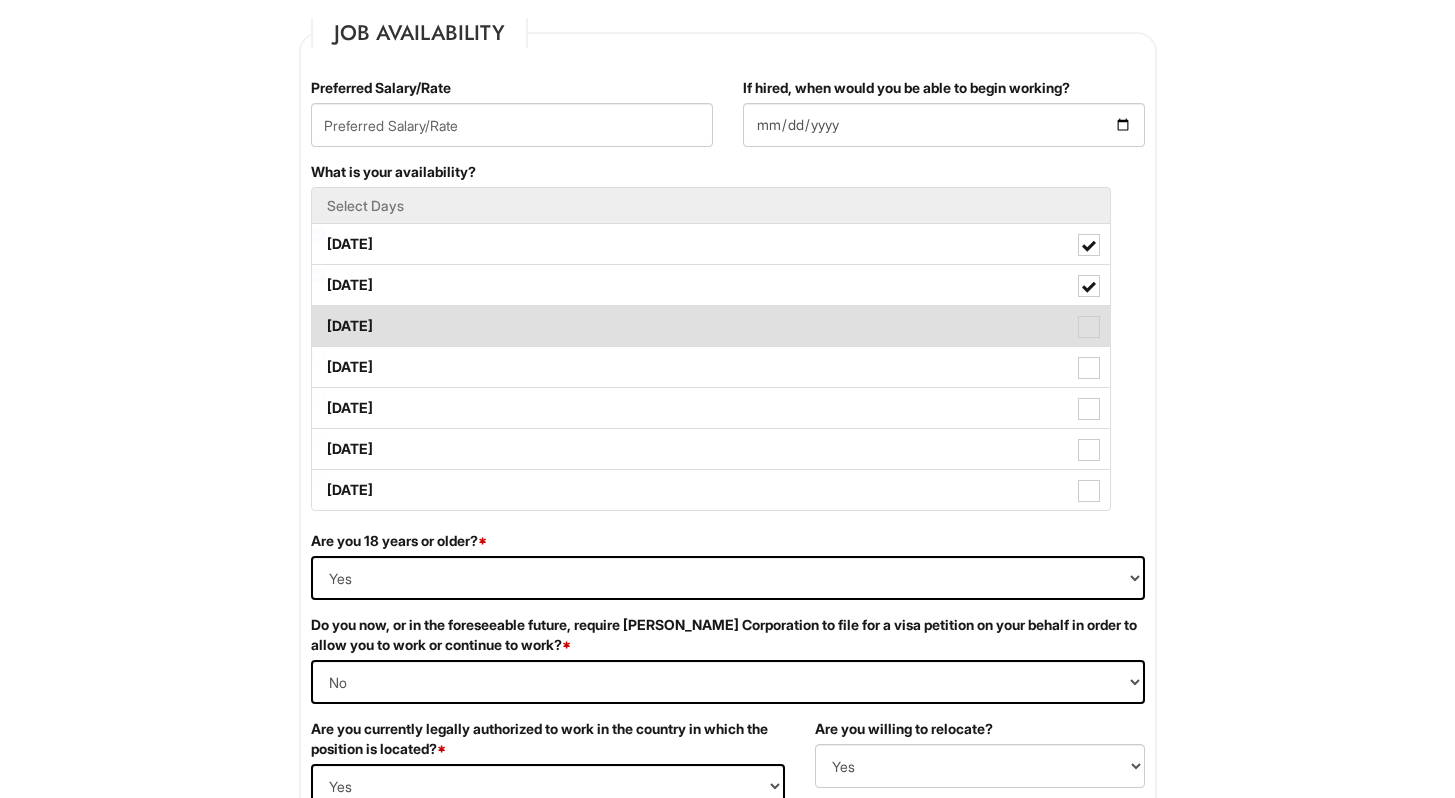click at bounding box center [1089, 327] 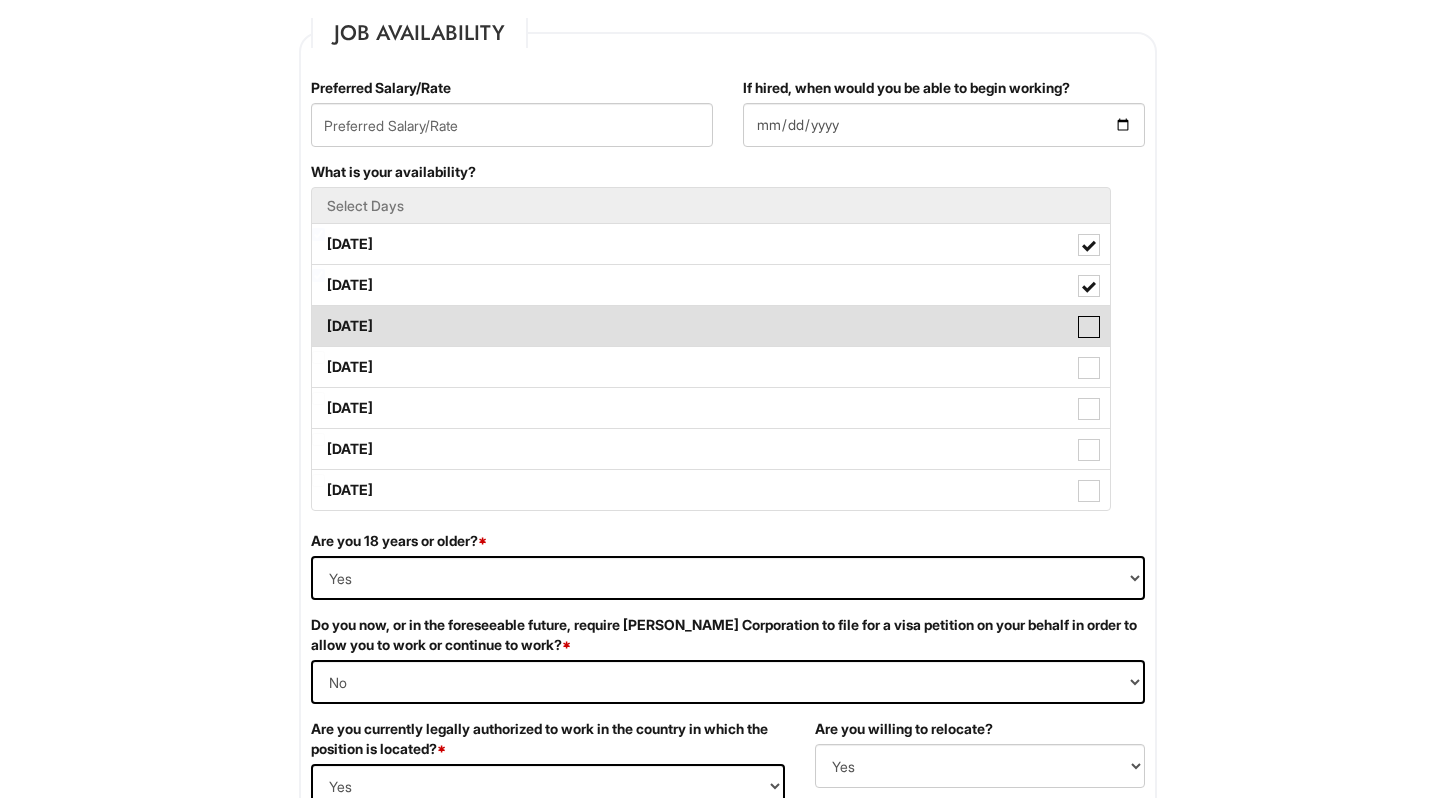 click on "Wednesday" at bounding box center [318, 316] 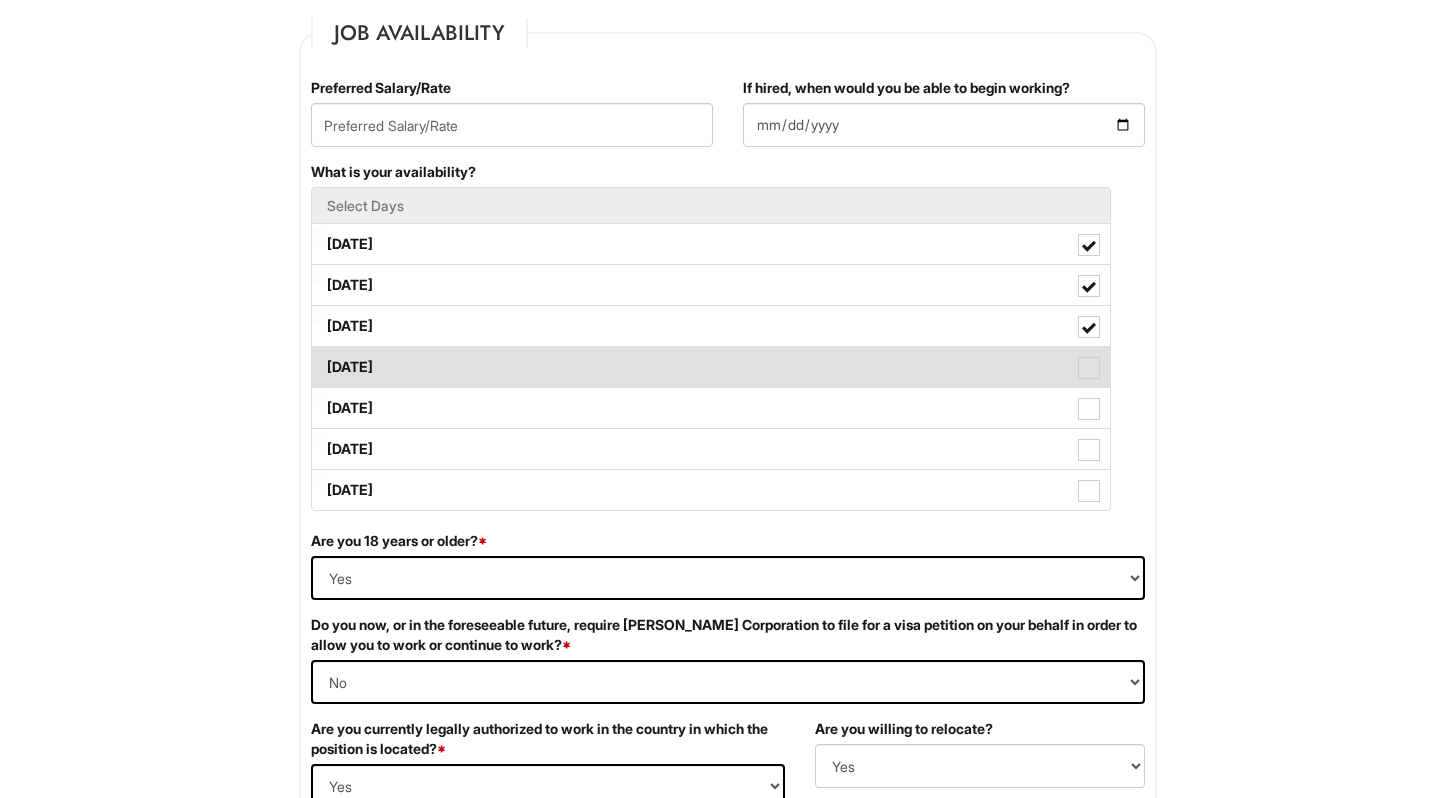 click at bounding box center (1089, 368) 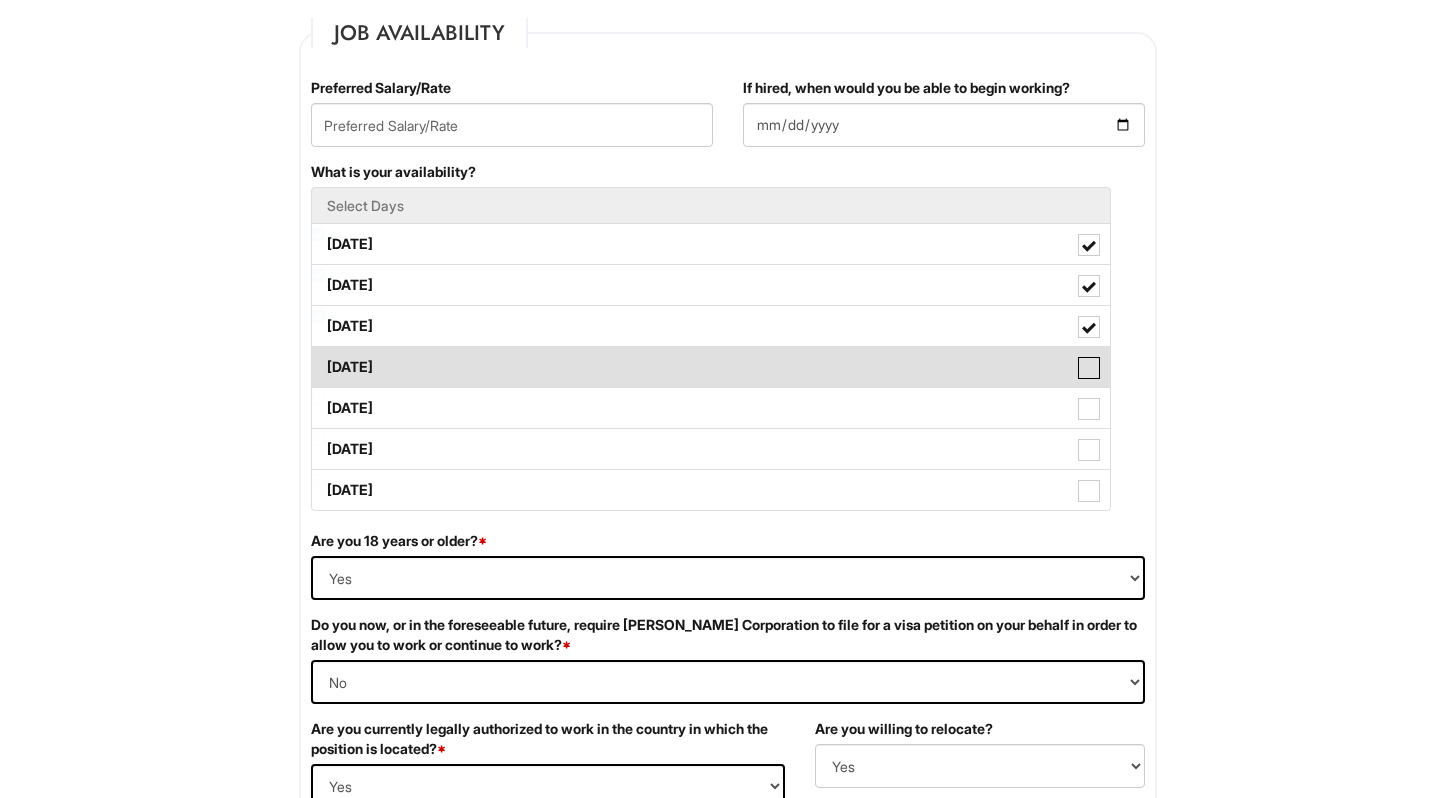 click on "Thursday" at bounding box center [318, 357] 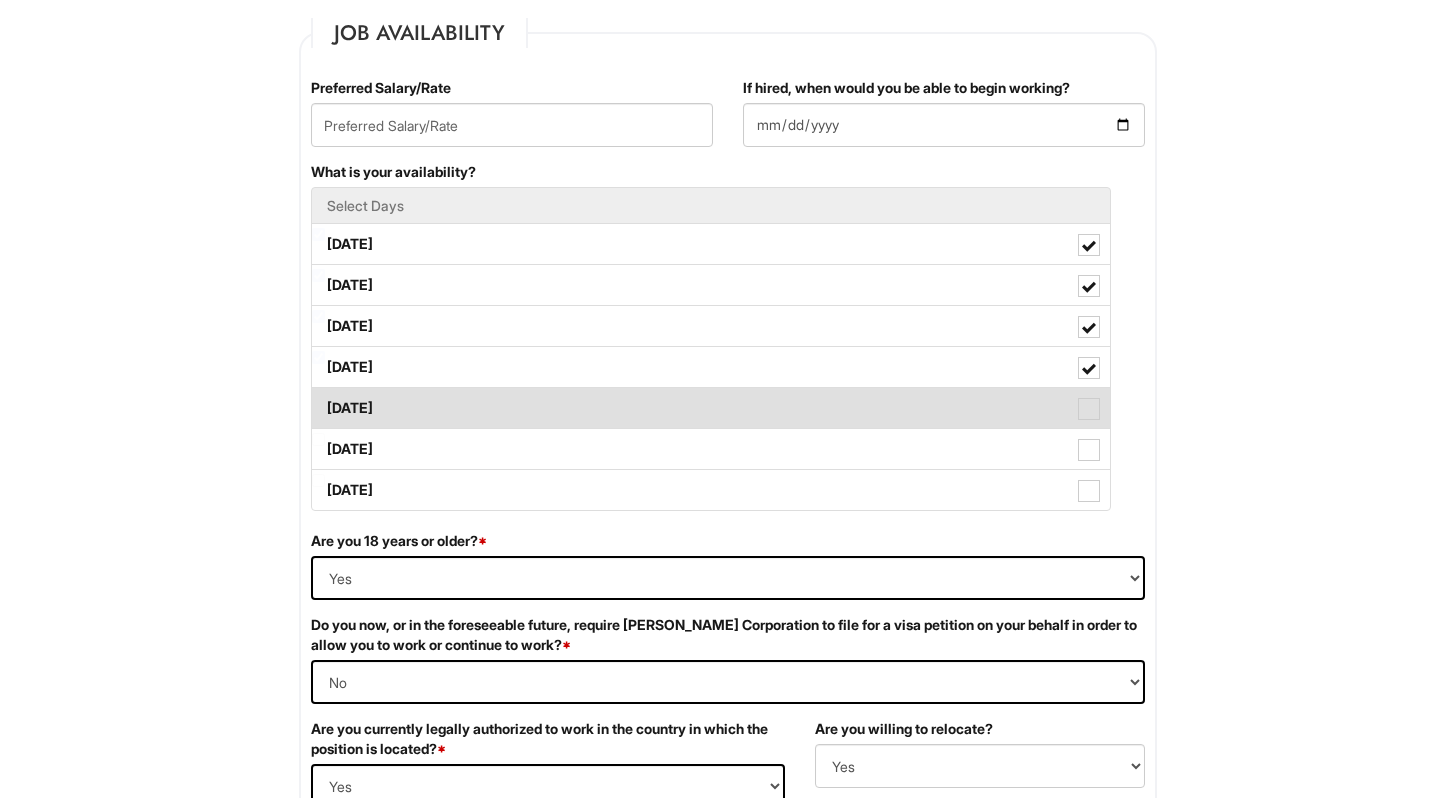 click at bounding box center (1089, 409) 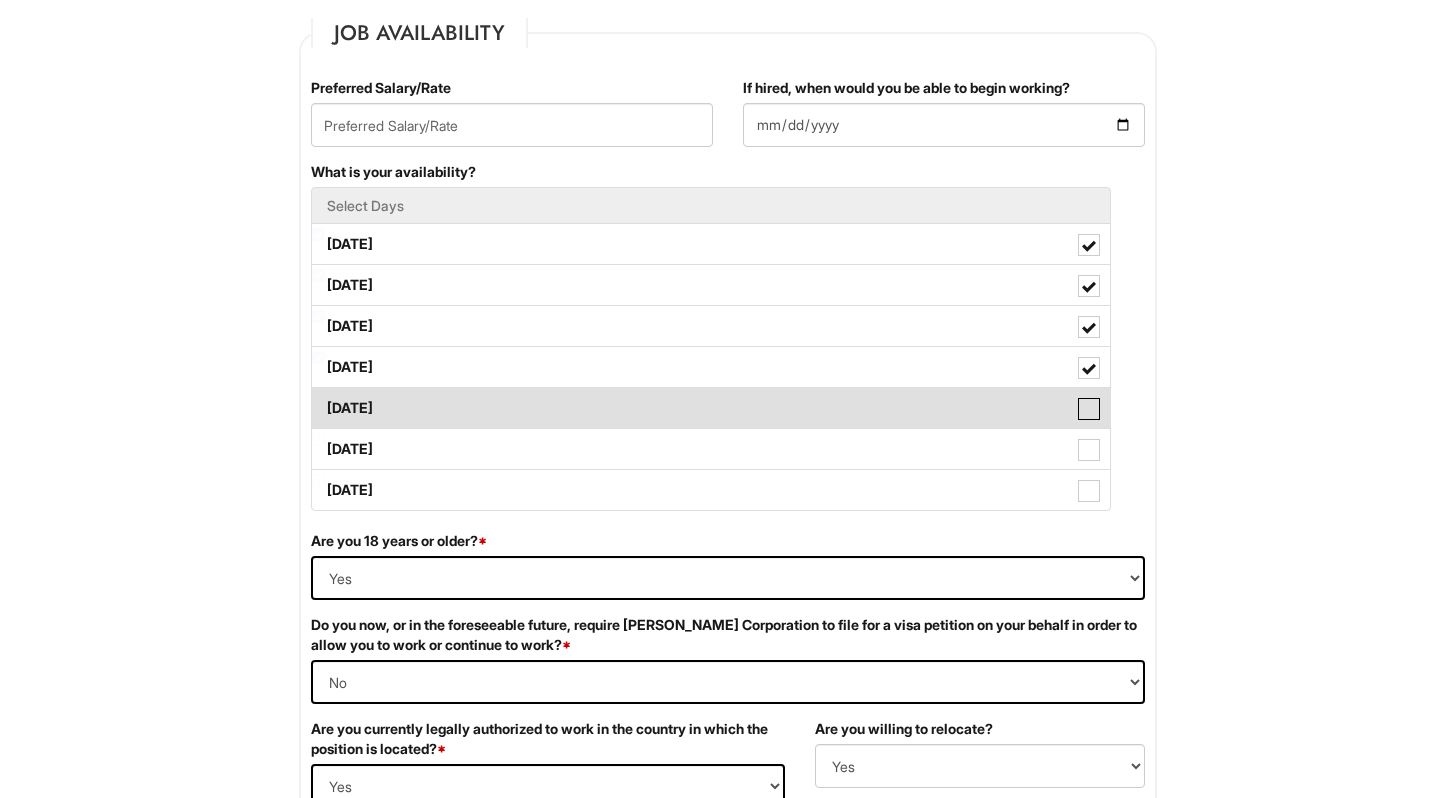 click on "Friday" at bounding box center (318, 398) 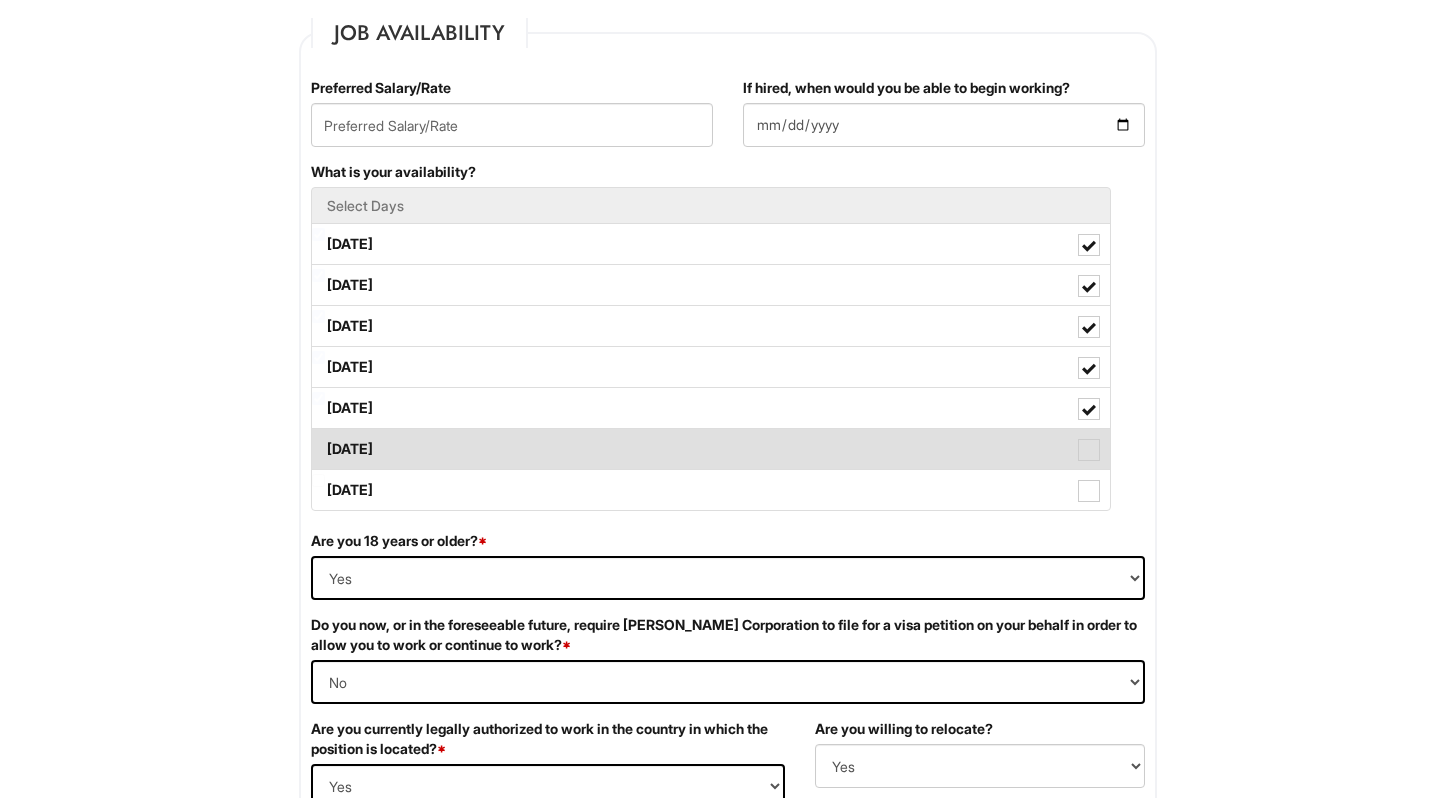 click at bounding box center [1089, 450] 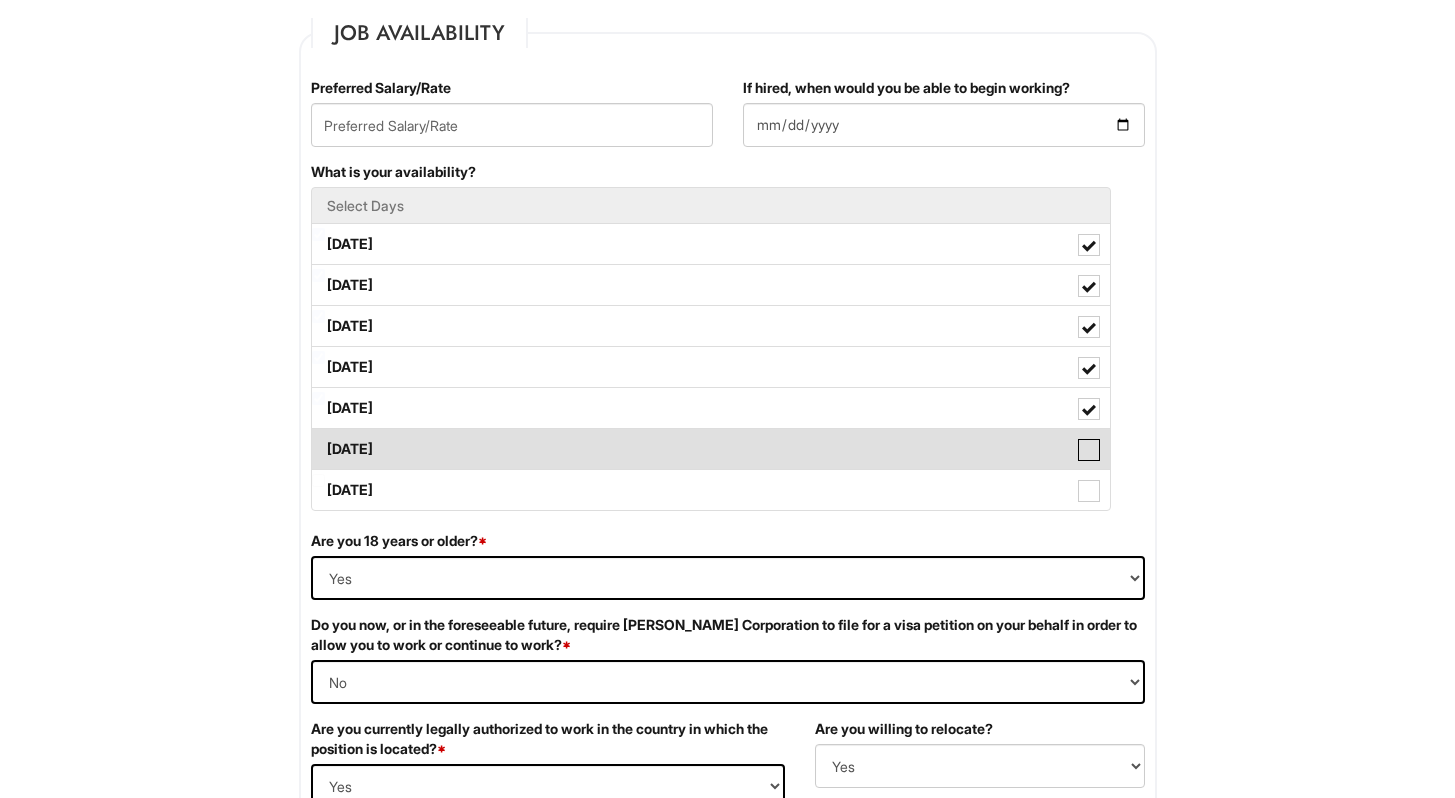 click on "Saturday" at bounding box center [318, 439] 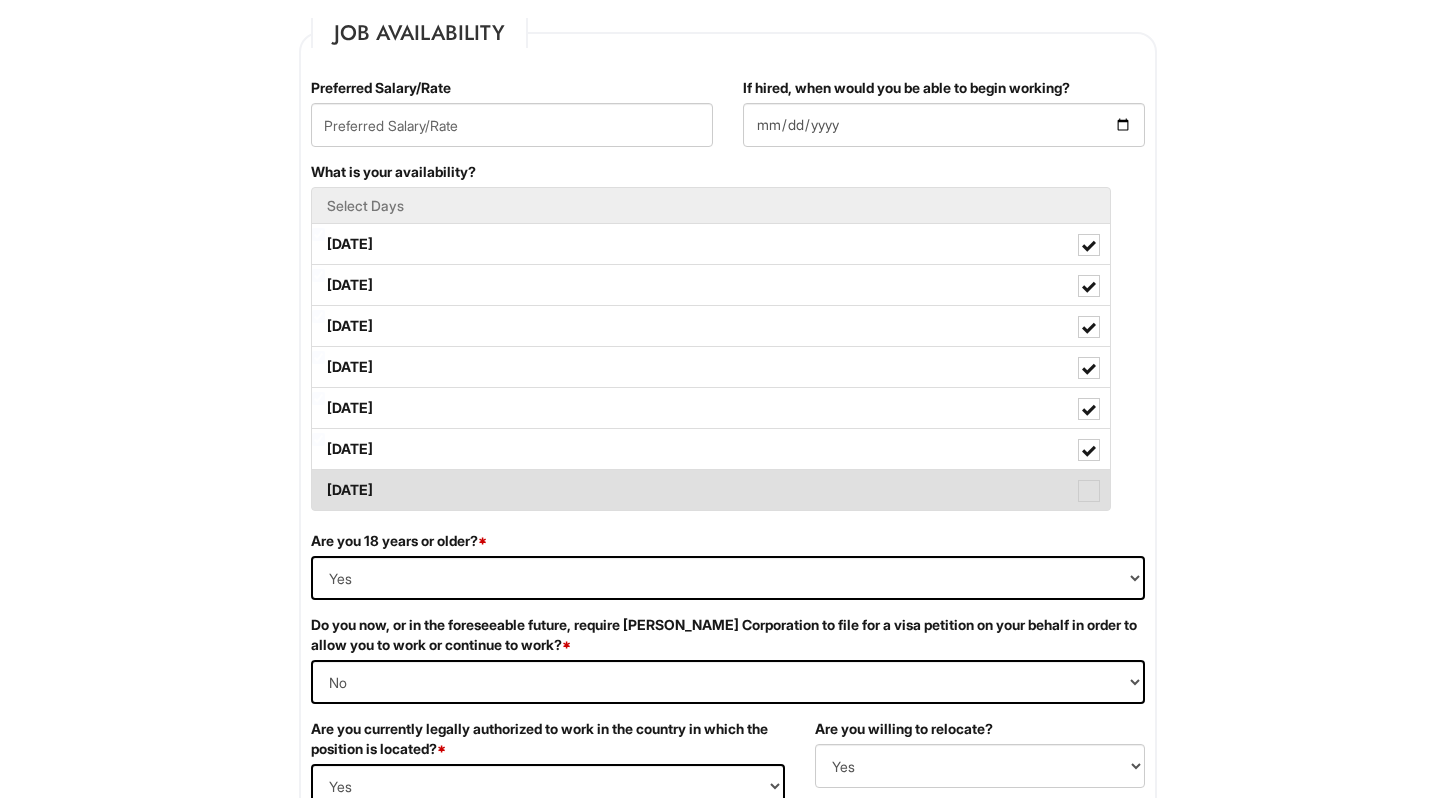 click at bounding box center (1089, 491) 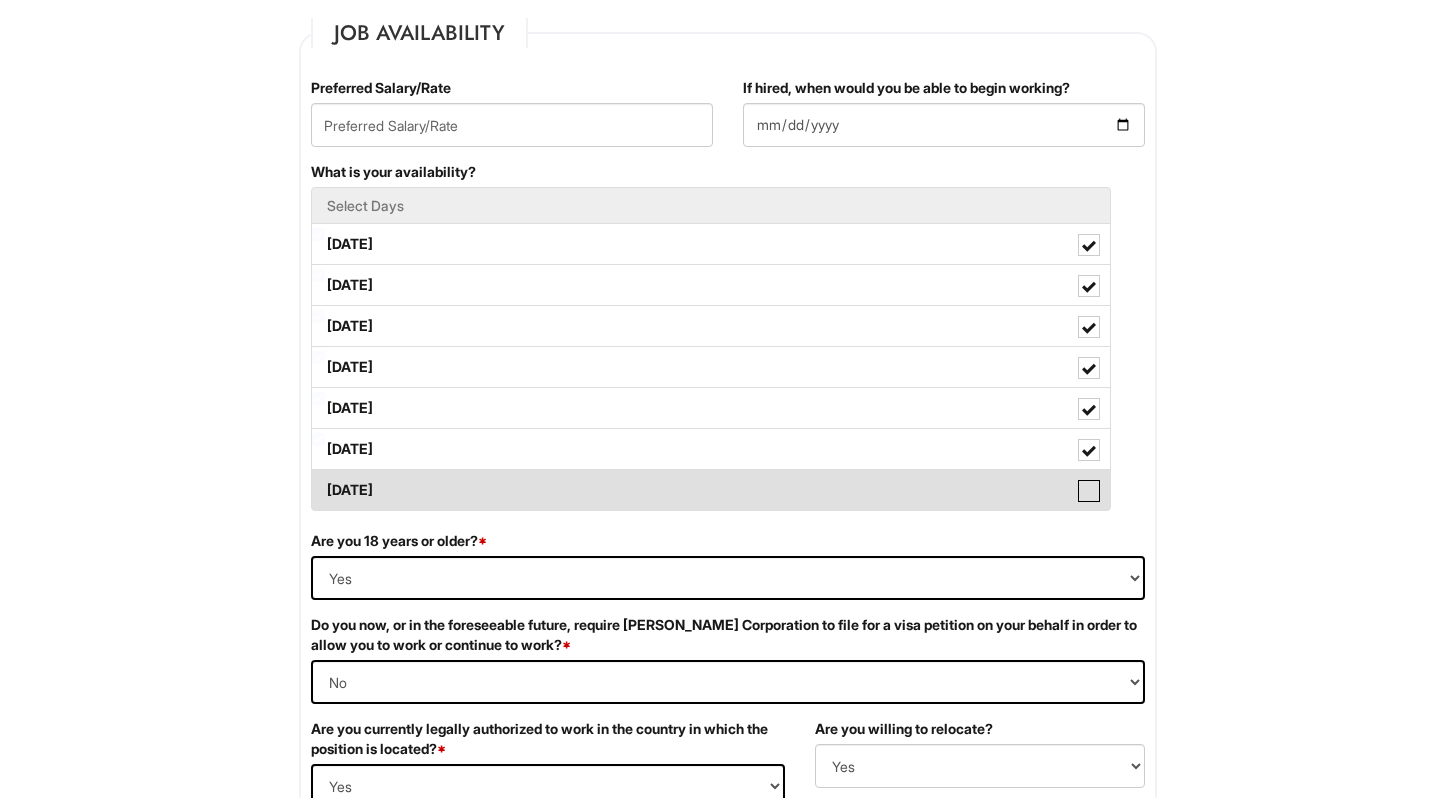 checkbox on "true" 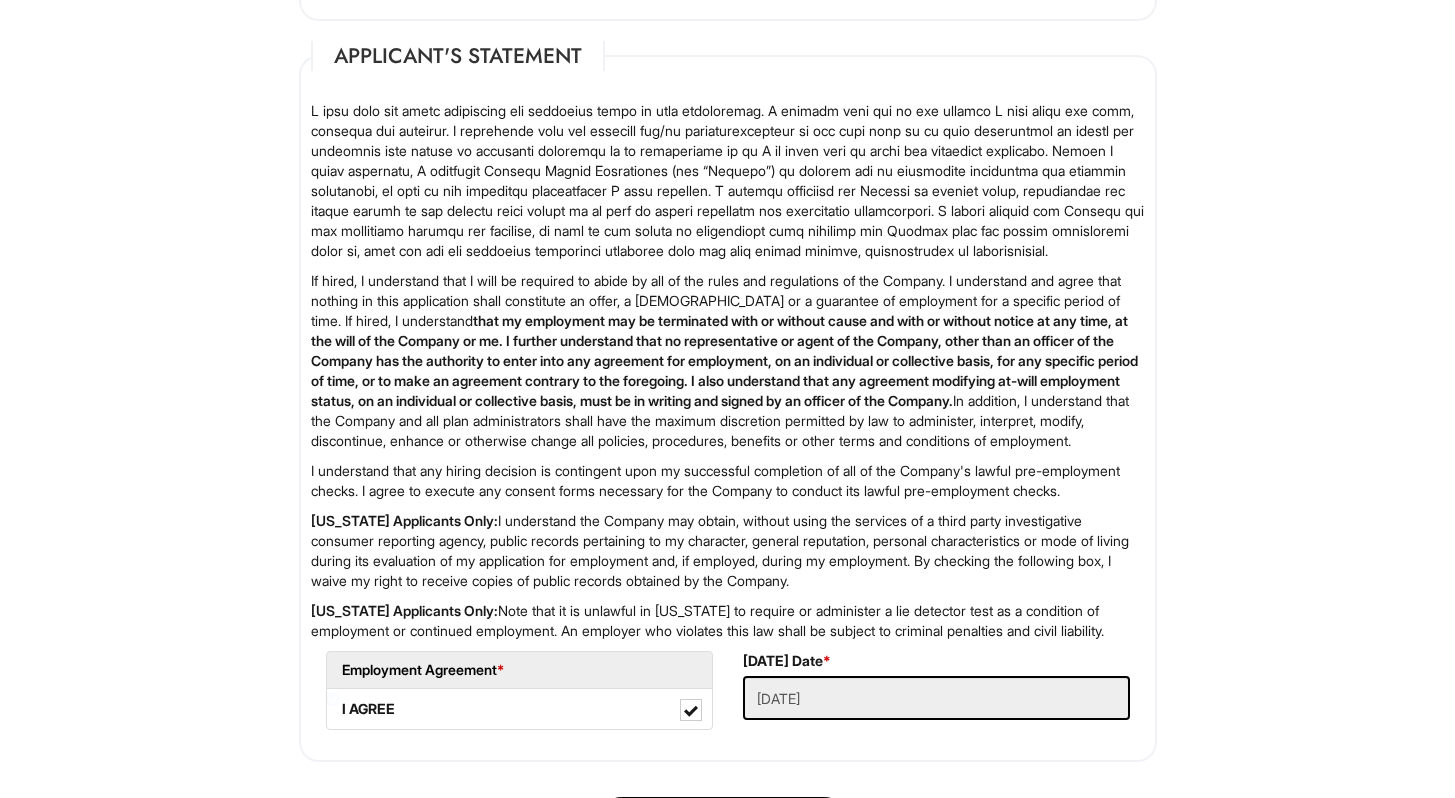 scroll, scrollTop: 3228, scrollLeft: 0, axis: vertical 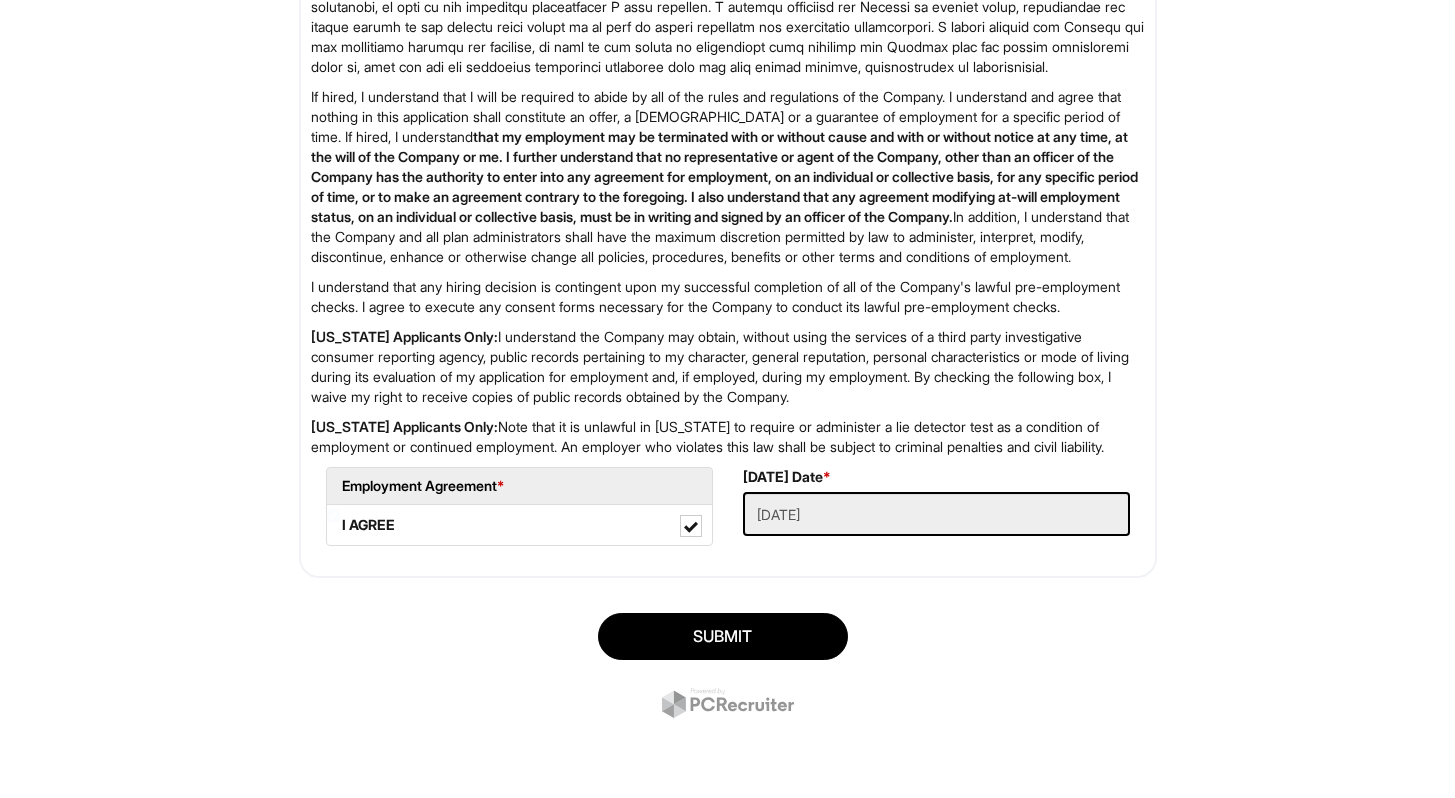 drag, startPoint x: 1469, startPoint y: 260, endPoint x: 1468, endPoint y: 747, distance: 487.00104 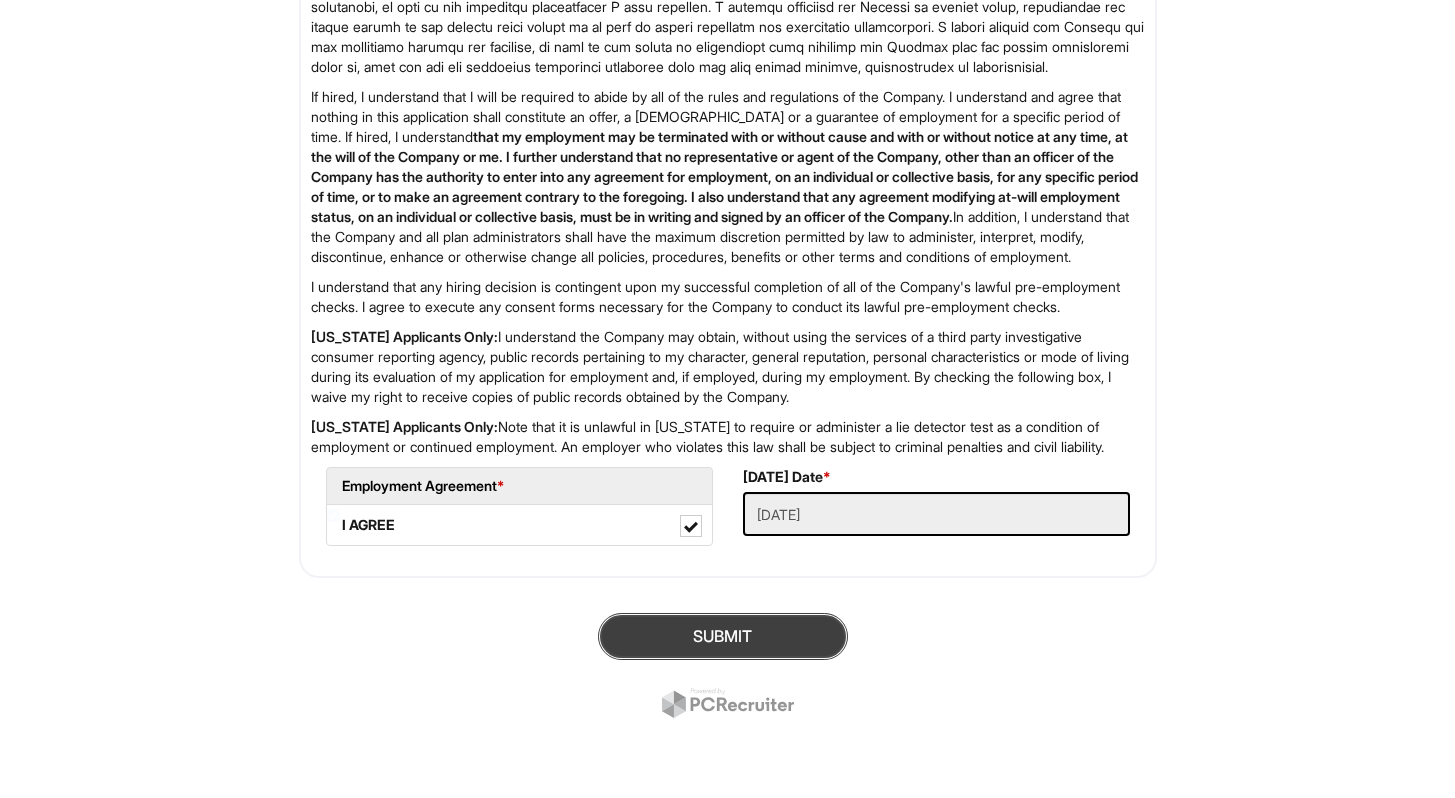 click on "SUBMIT" at bounding box center (723, 636) 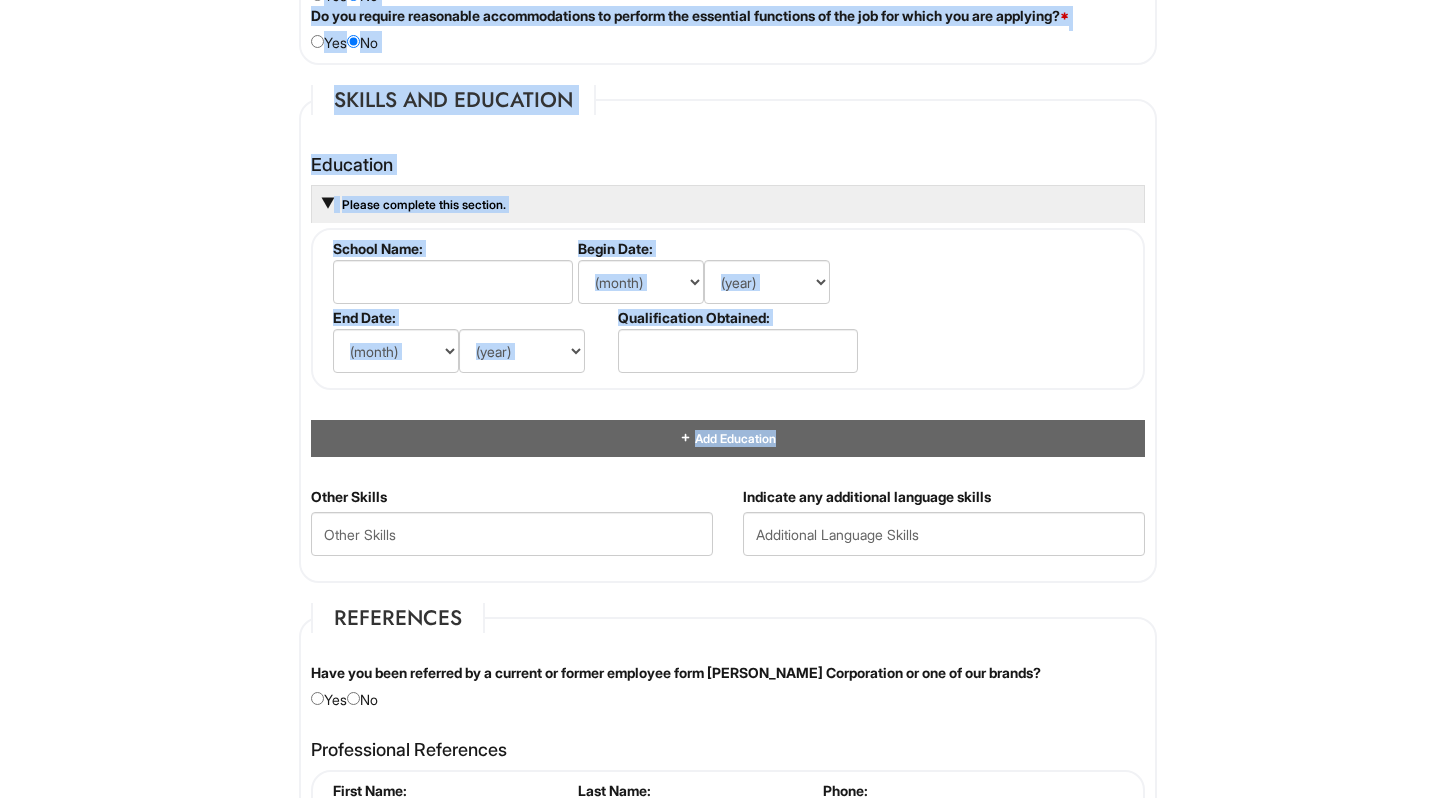 scroll, scrollTop: 1825, scrollLeft: 0, axis: vertical 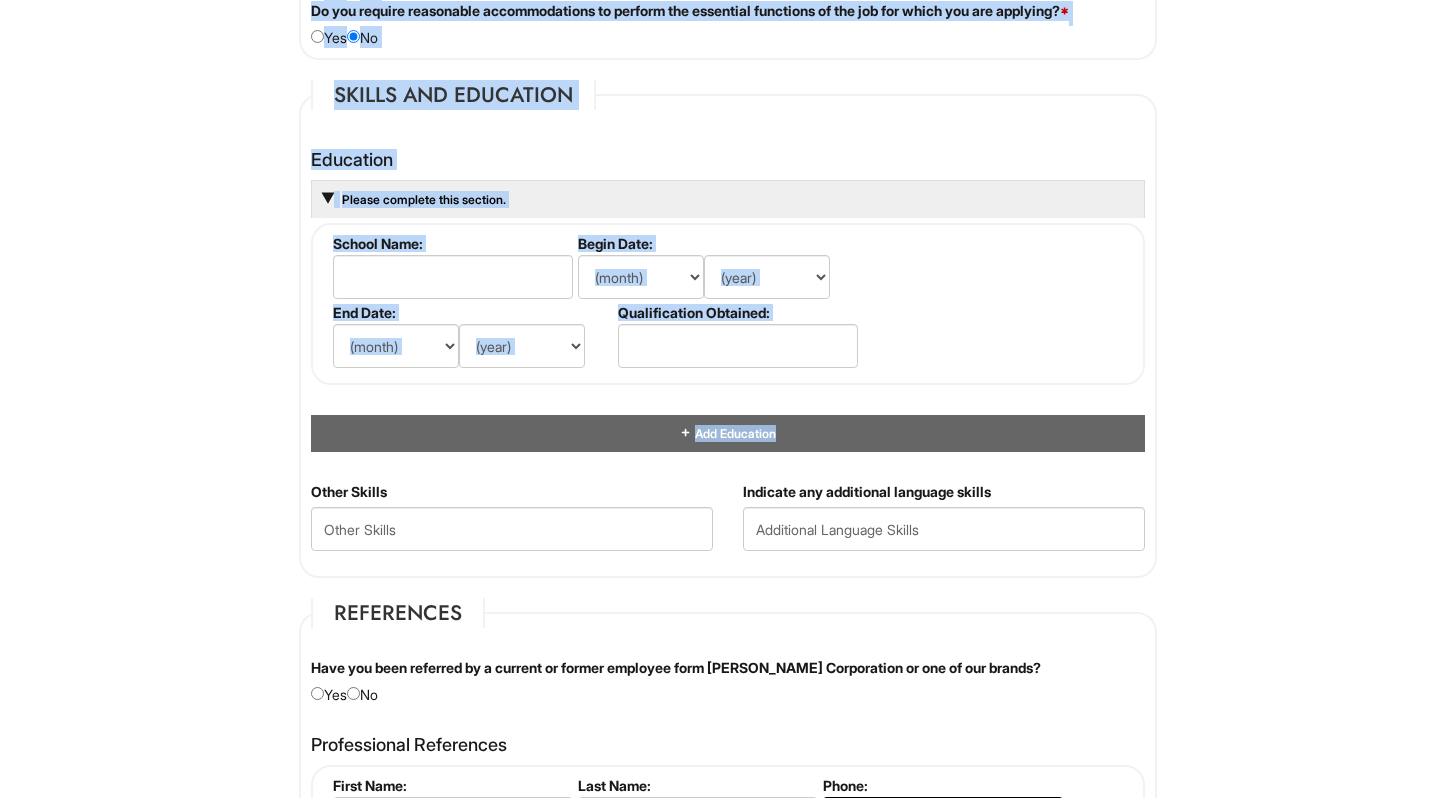 drag, startPoint x: 1469, startPoint y: 124, endPoint x: 1469, endPoint y: 462, distance: 338 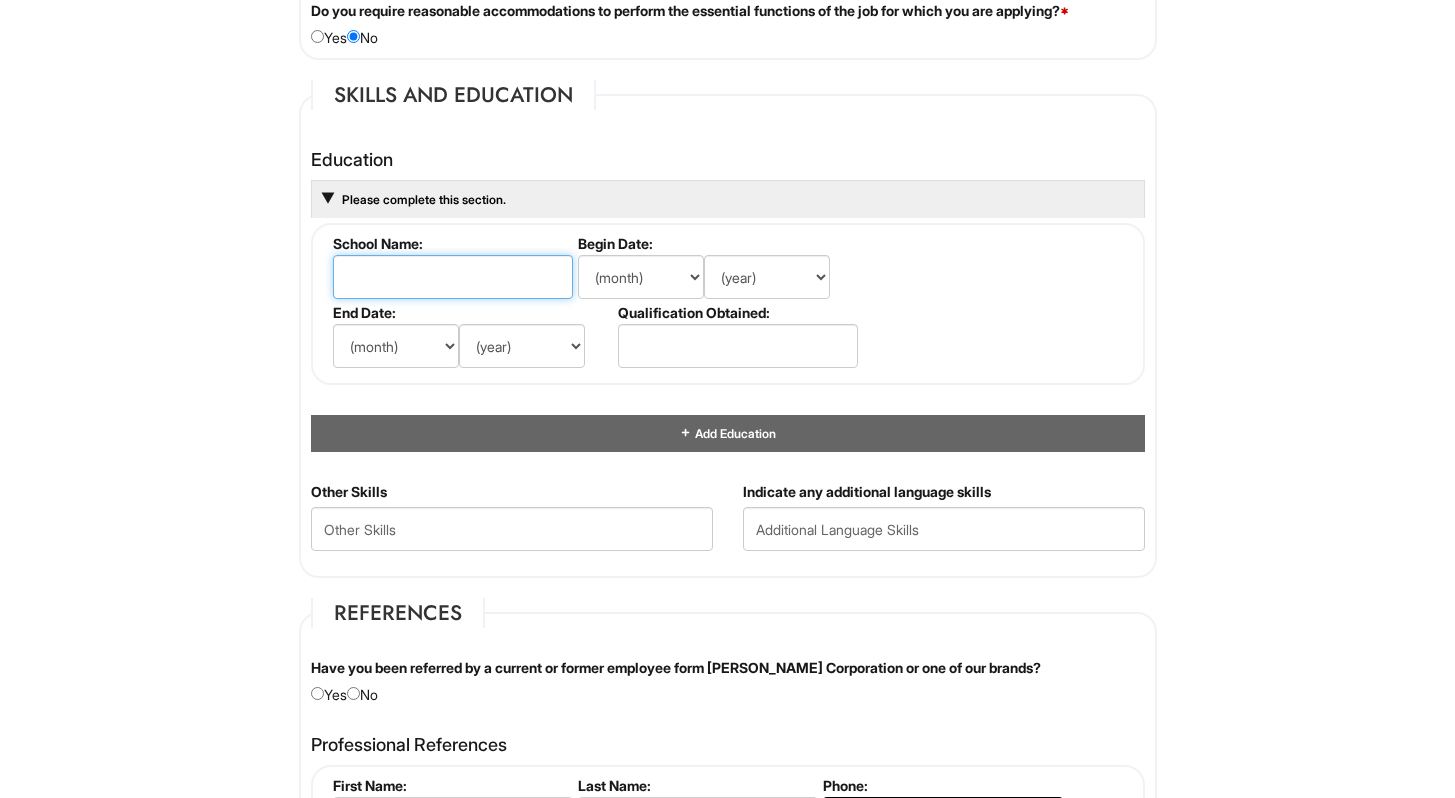 click at bounding box center (453, 277) 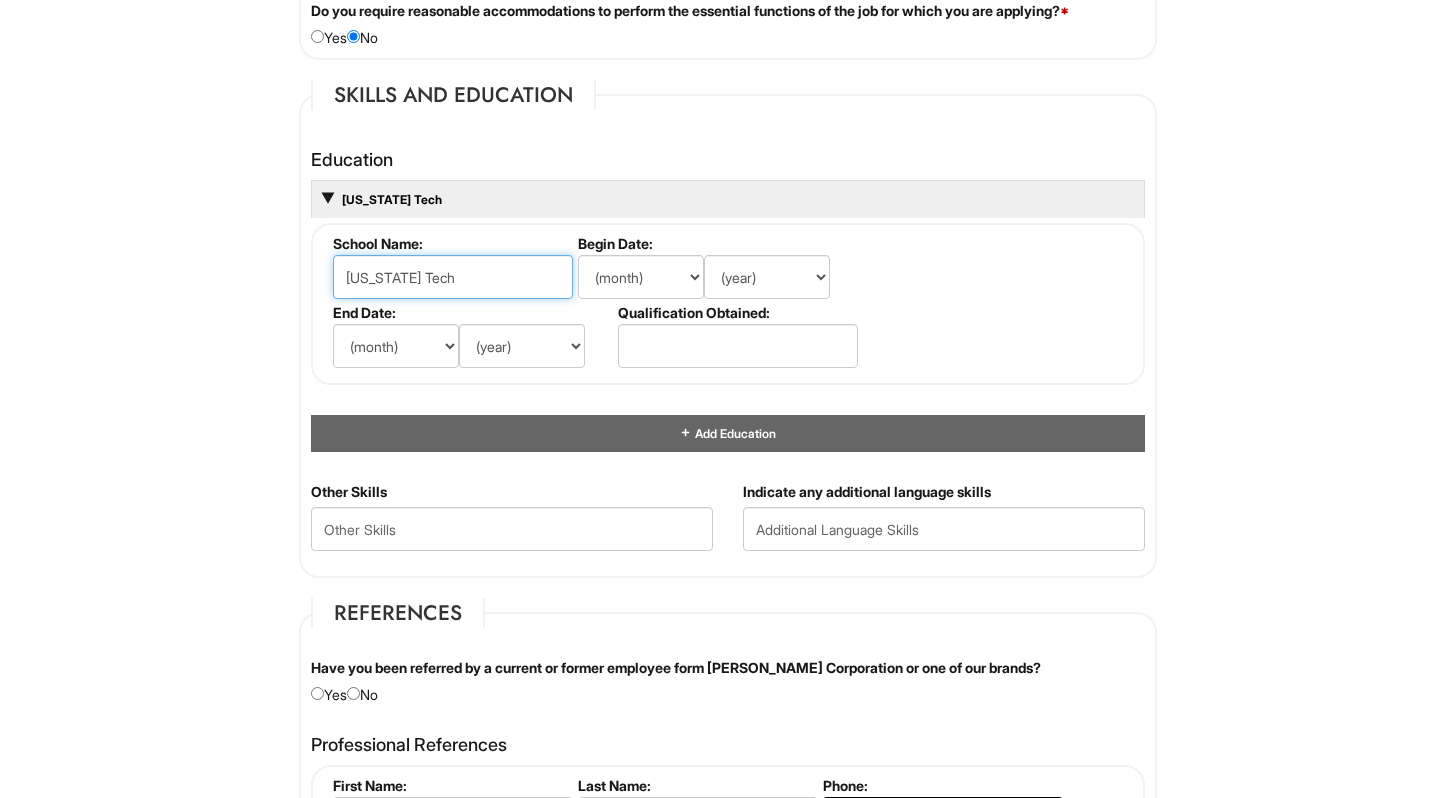 type on "Texas Tech" 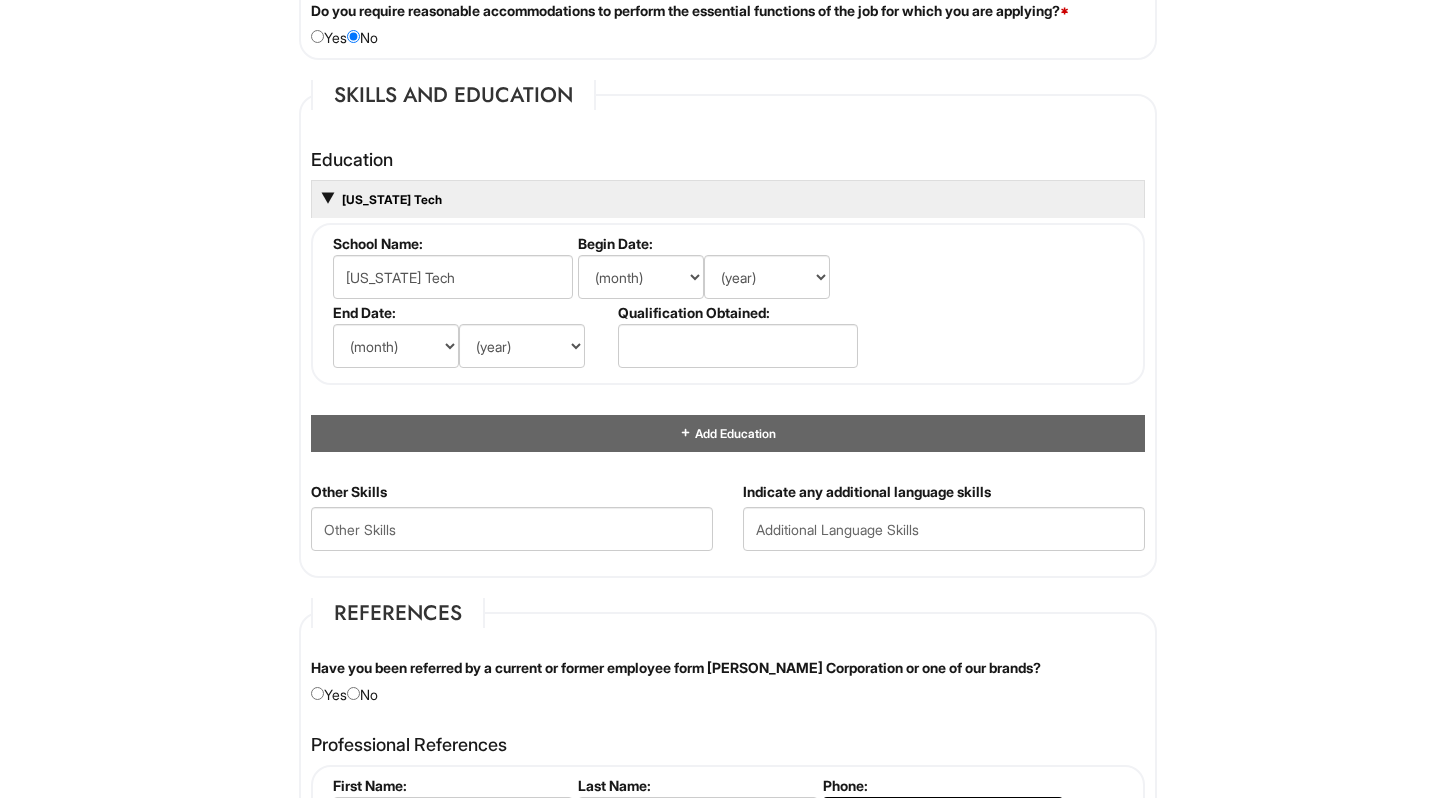 click on "(month) Jan Feb Mar Apr May Jun Jul Aug Sep Oct Nov Dec" at bounding box center (641, 277) 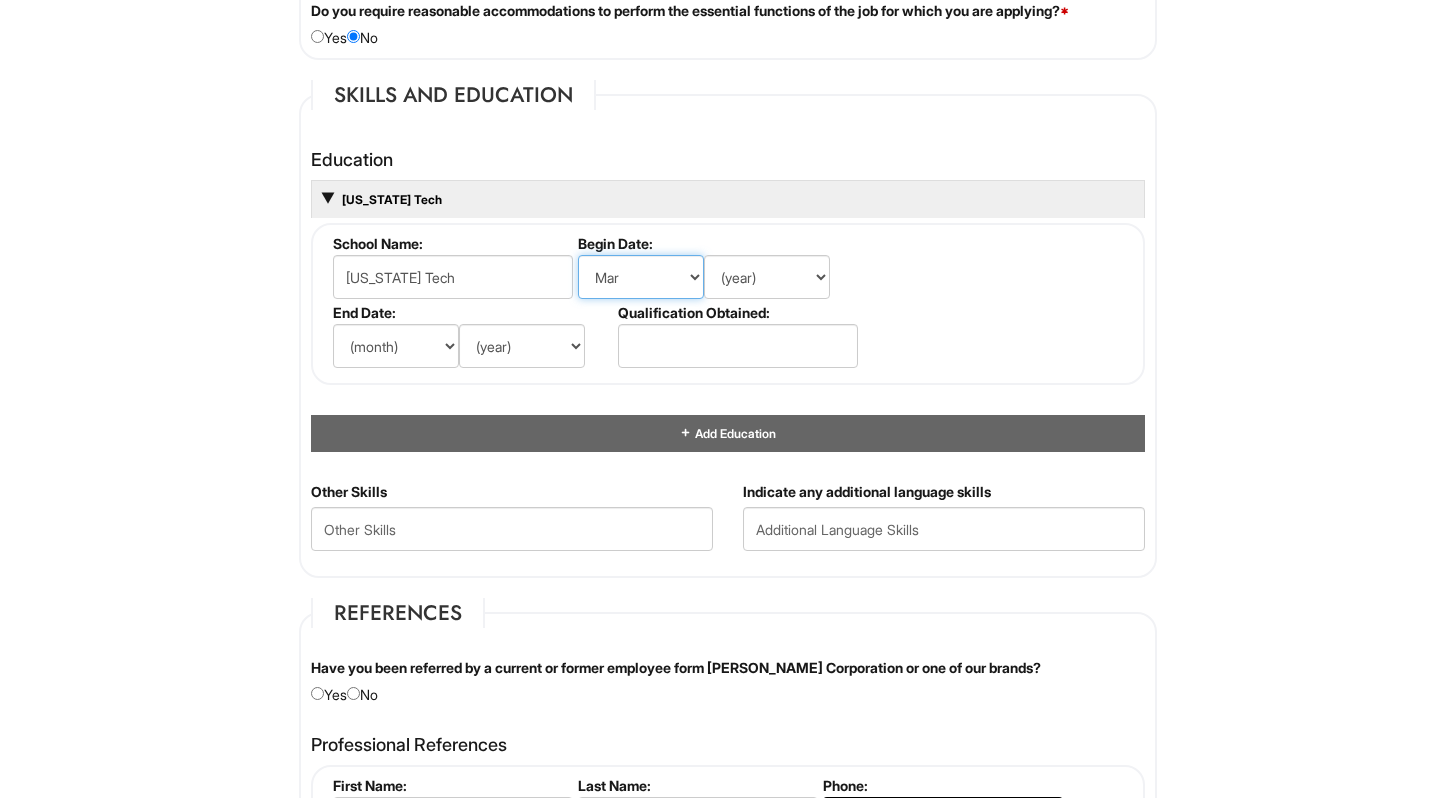 click on "(month) Jan Feb Mar Apr May Jun Jul Aug Sep Oct Nov Dec" at bounding box center [641, 277] 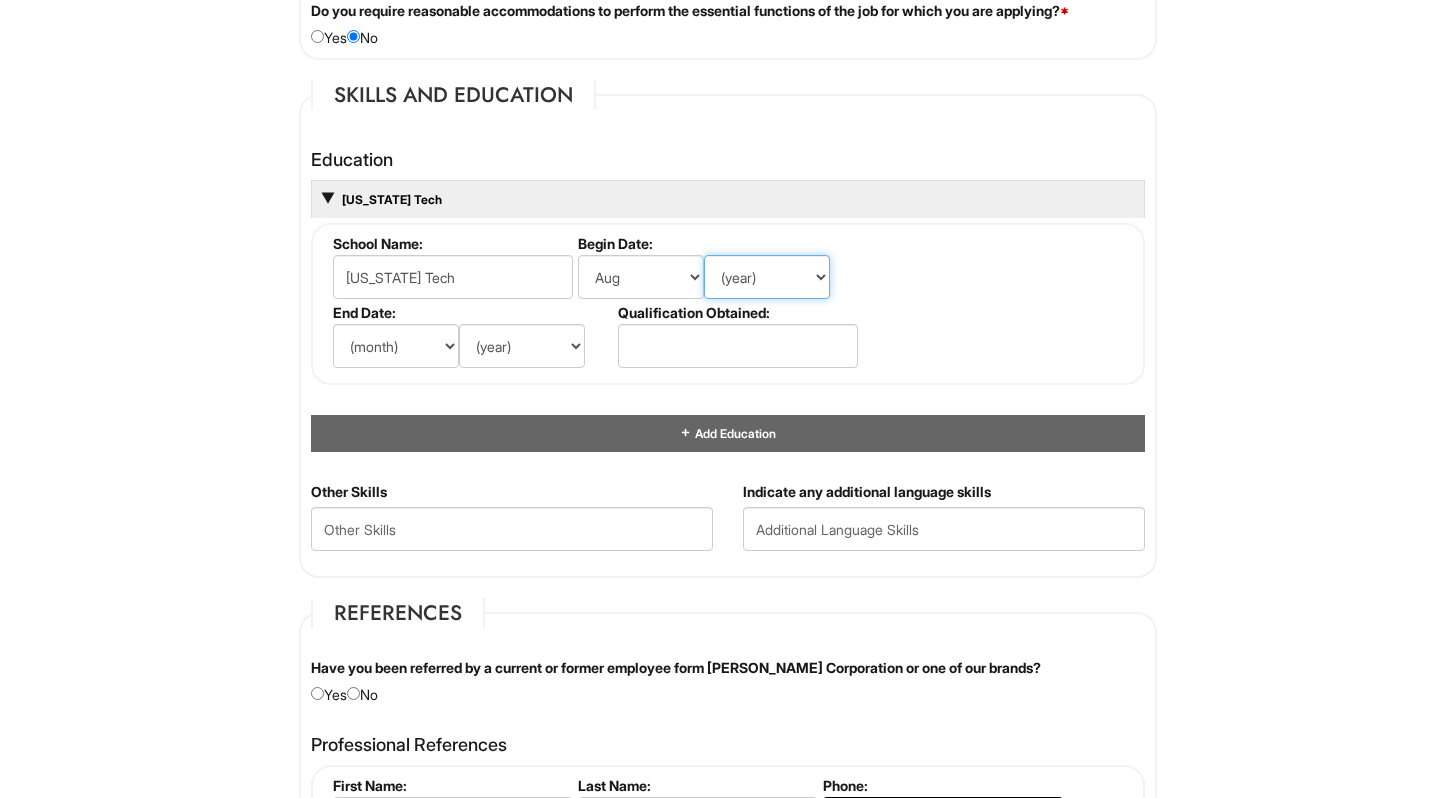 click on "(year) 2029 2028 2027 2026 2025 2024 2023 2022 2021 2020 2019 2018 2017 2016 2015 2014 2013 2012 2011 2010 2009 2008 2007 2006 2005 2004 2003 2002 2001 2000 1999 1998 1997 1996 1995 1994 1993 1992 1991 1990 1989 1988 1987 1986 1985 1984 1983 1982 1981 1980 1979 1978 1977 1976 1975 1974 1973 1972 1971 1970 1969 1968 1967 1966 1965 1964 1963 1962 1961 1960 1959 1958 1957 1956 1955 1954 1953 1952 1951 1950 1949 1948 1947 1946  --  2030 2031 2032 2033 2034 2035 2036 2037 2038 2039 2040 2041 2042 2043 2044 2045 2046 2047 2048 2049 2050 2051 2052 2053 2054 2055 2056 2057 2058 2059 2060 2061 2062 2063 2064" at bounding box center (767, 277) 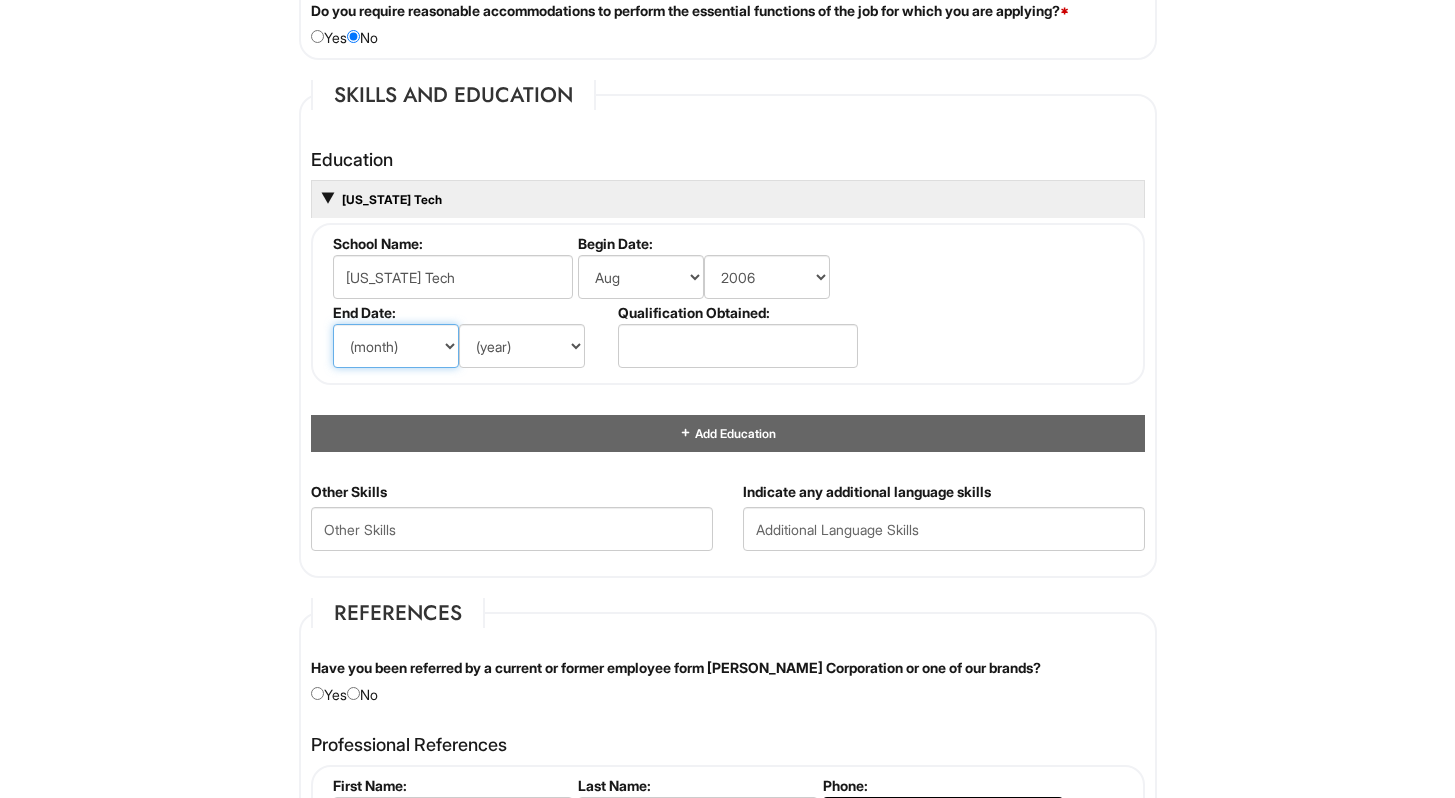 click on "(month) Jan Feb Mar Apr May Jun Jul Aug Sep Oct Nov Dec" at bounding box center [396, 346] 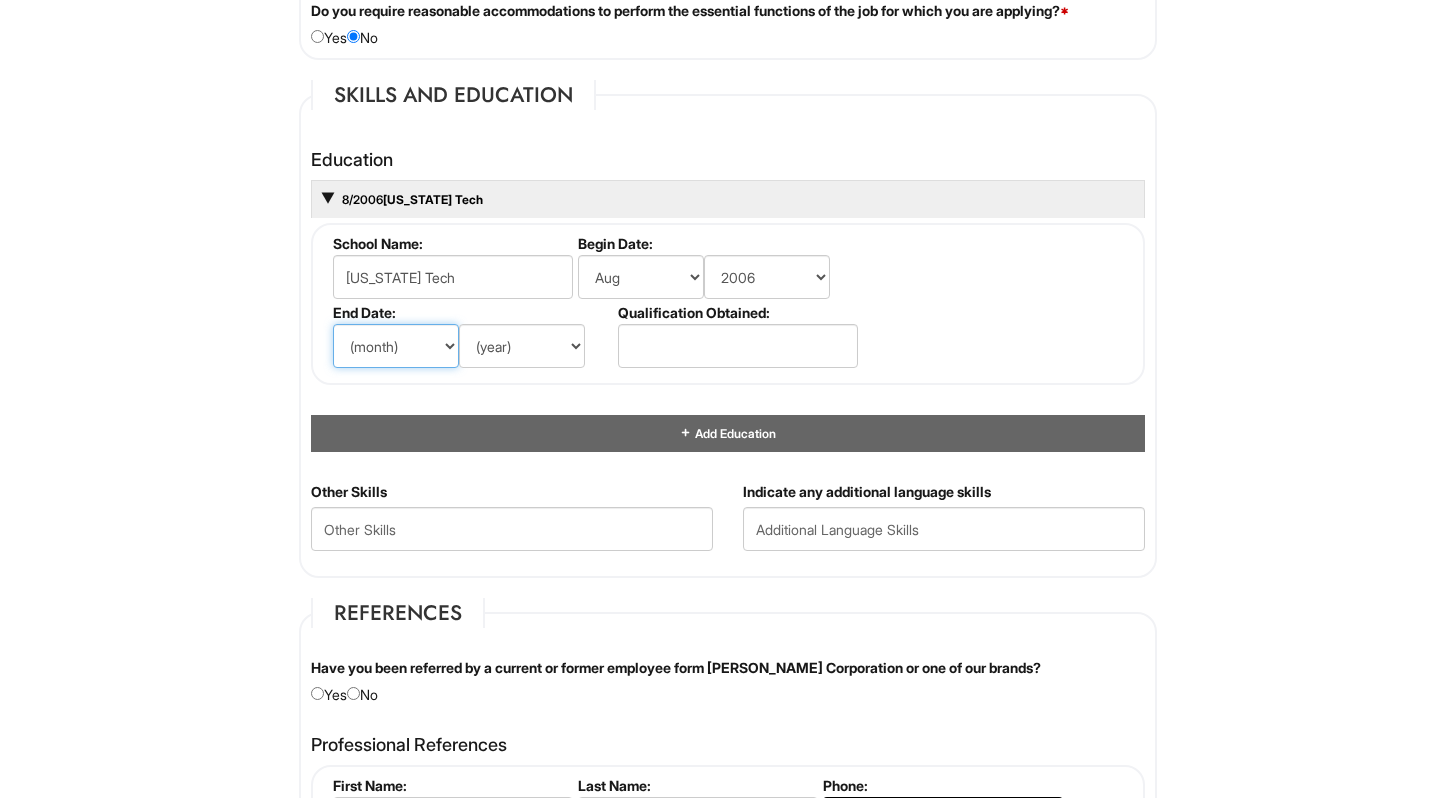 select on "5" 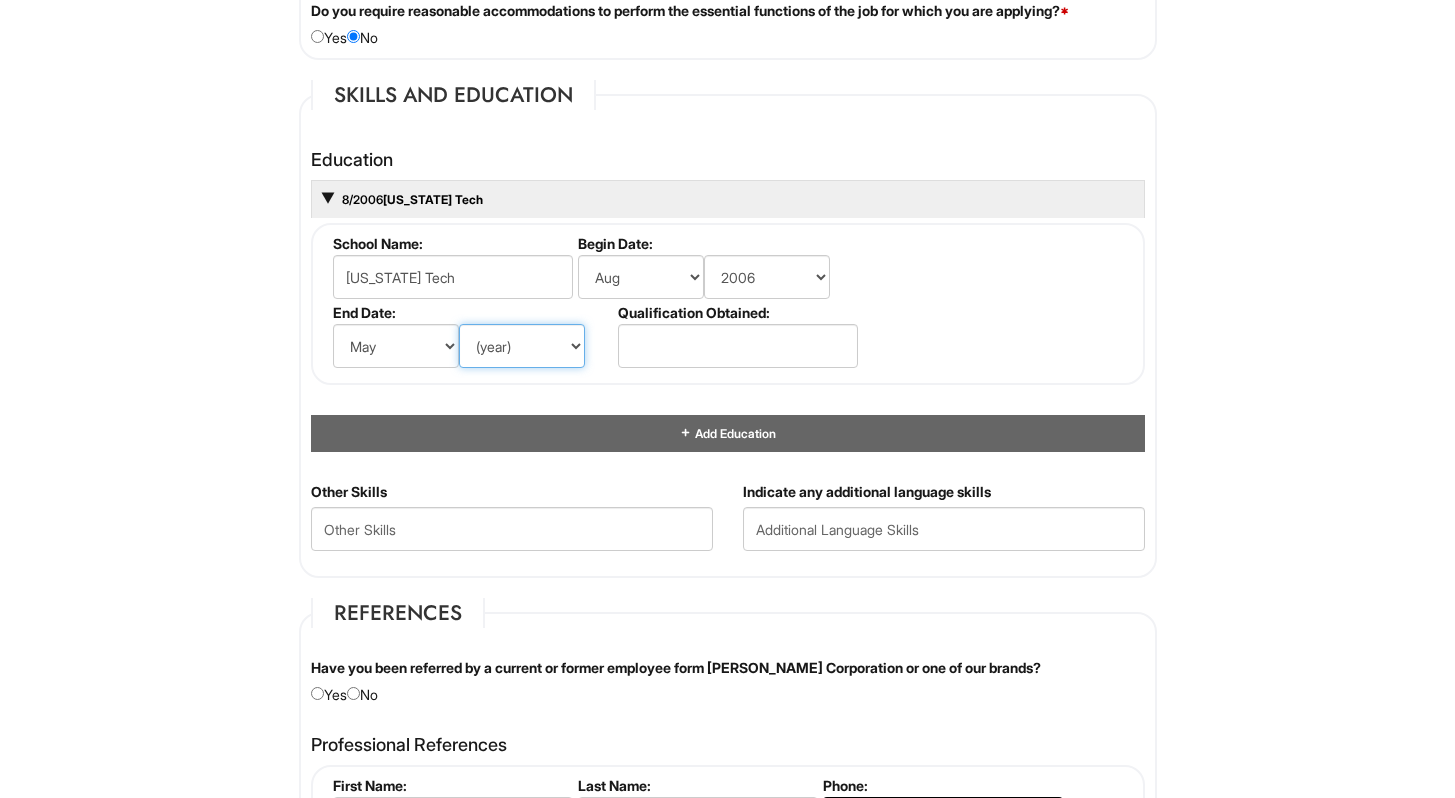 click on "(year) 2029 2028 2027 2026 2025 2024 2023 2022 2021 2020 2019 2018 2017 2016 2015 2014 2013 2012 2011 2010 2009 2008 2007 2006 2005 2004 2003 2002 2001 2000 1999 1998 1997 1996 1995 1994 1993 1992 1991 1990 1989 1988 1987 1986 1985 1984 1983 1982 1981 1980 1979 1978 1977 1976 1975 1974 1973 1972 1971 1970 1969 1968 1967 1966 1965 1964 1963 1962 1961 1960 1959 1958 1957 1956 1955 1954 1953 1952 1951 1950 1949 1948 1947 1946  --  2030 2031 2032 2033 2034 2035 2036 2037 2038 2039 2040 2041 2042 2043 2044 2045 2046 2047 2048 2049 2050 2051 2052 2053 2054 2055 2056 2057 2058 2059 2060 2061 2062 2063 2064" at bounding box center (522, 346) 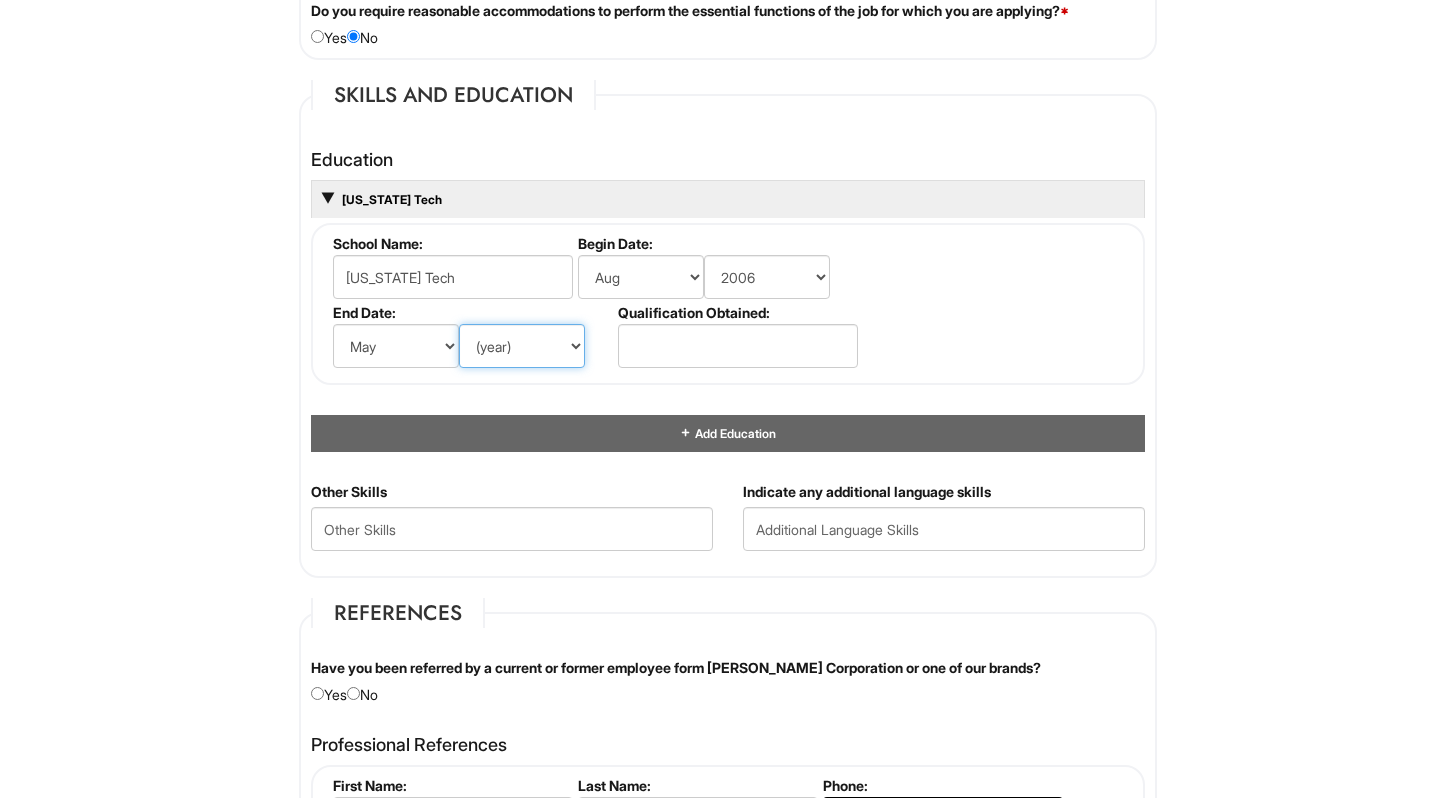 select on "2011" 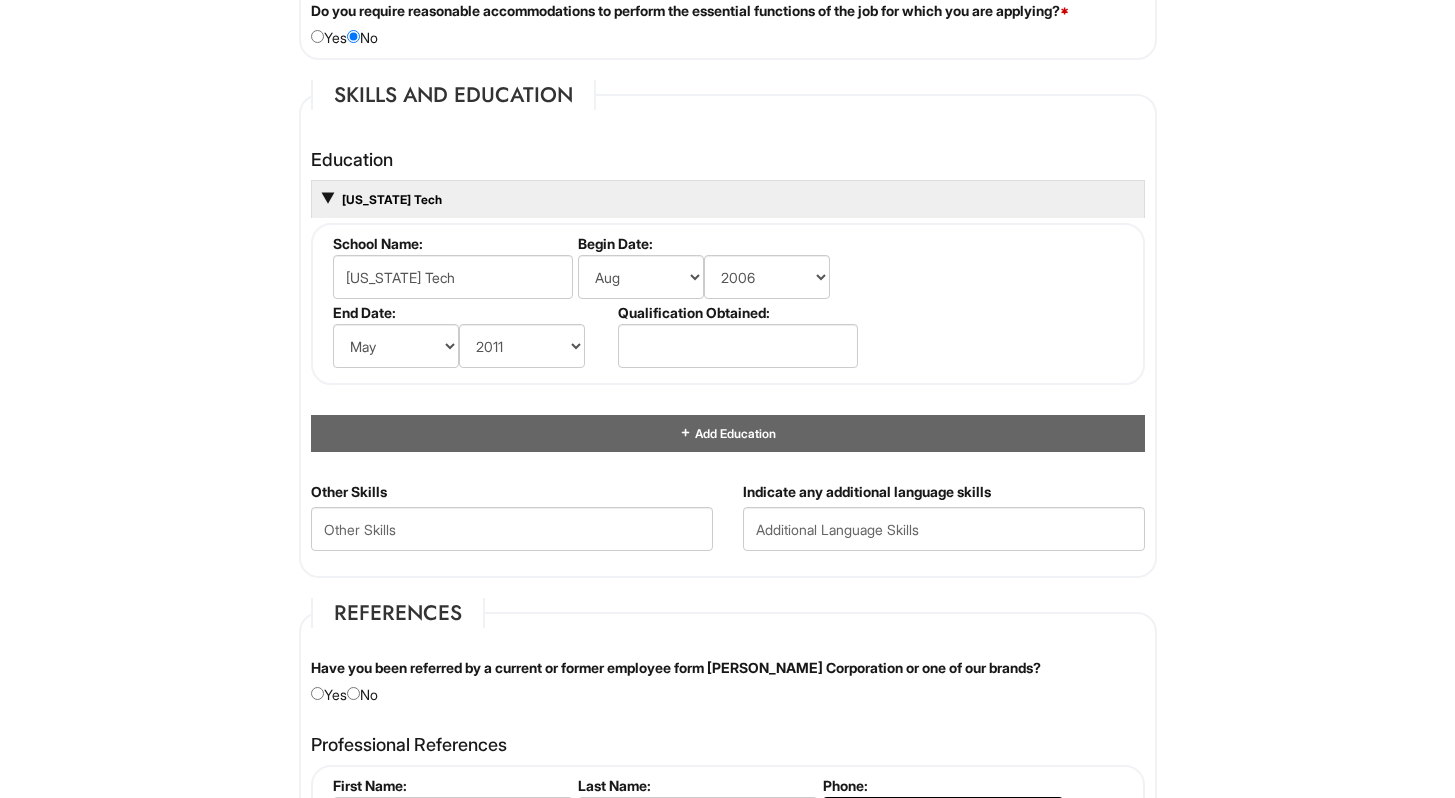 click on "Please Complete This Form 1 2 3 Shop Manager - A|X Armani Exchange Macy's PLEASE COMPLETE ALL REQUIRED FIELDS
We are an Equal Opportunity Employer. All persons shall have the opportunity to be considered for employment without regard to their race, color, creed, religion, national origin, ancestry, citizenship status, age, disability, gender, sex, sexual orientation, veteran status, genetic information or any other characteristic protected by applicable federal, state or local laws. We will endeavor to make a reasonable accommodation to the known physical or mental limitations of a qualified applicant with a disability unless the accommodation would impose an undue hardship on the operation of our business. If you believe you require such assistance to complete this form or to participate in an interview, please let us know.
Personal Information
Last Name  *   Murjani
First Name  *   Heeru
Middle Name
E-mail Address  *   heeru_m@hotmail.com
Phone  *   7853175004" at bounding box center (727, 148) 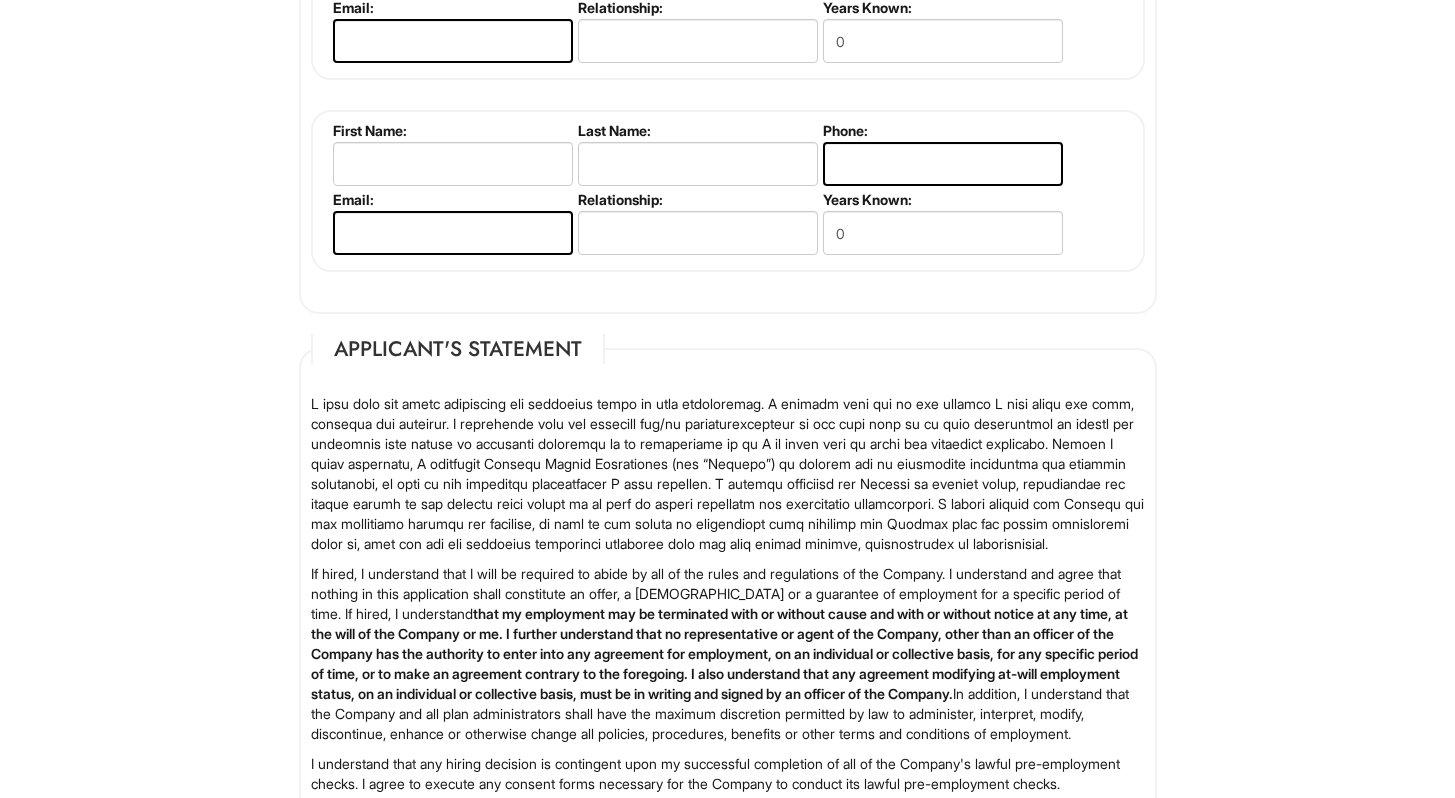scroll, scrollTop: 3228, scrollLeft: 0, axis: vertical 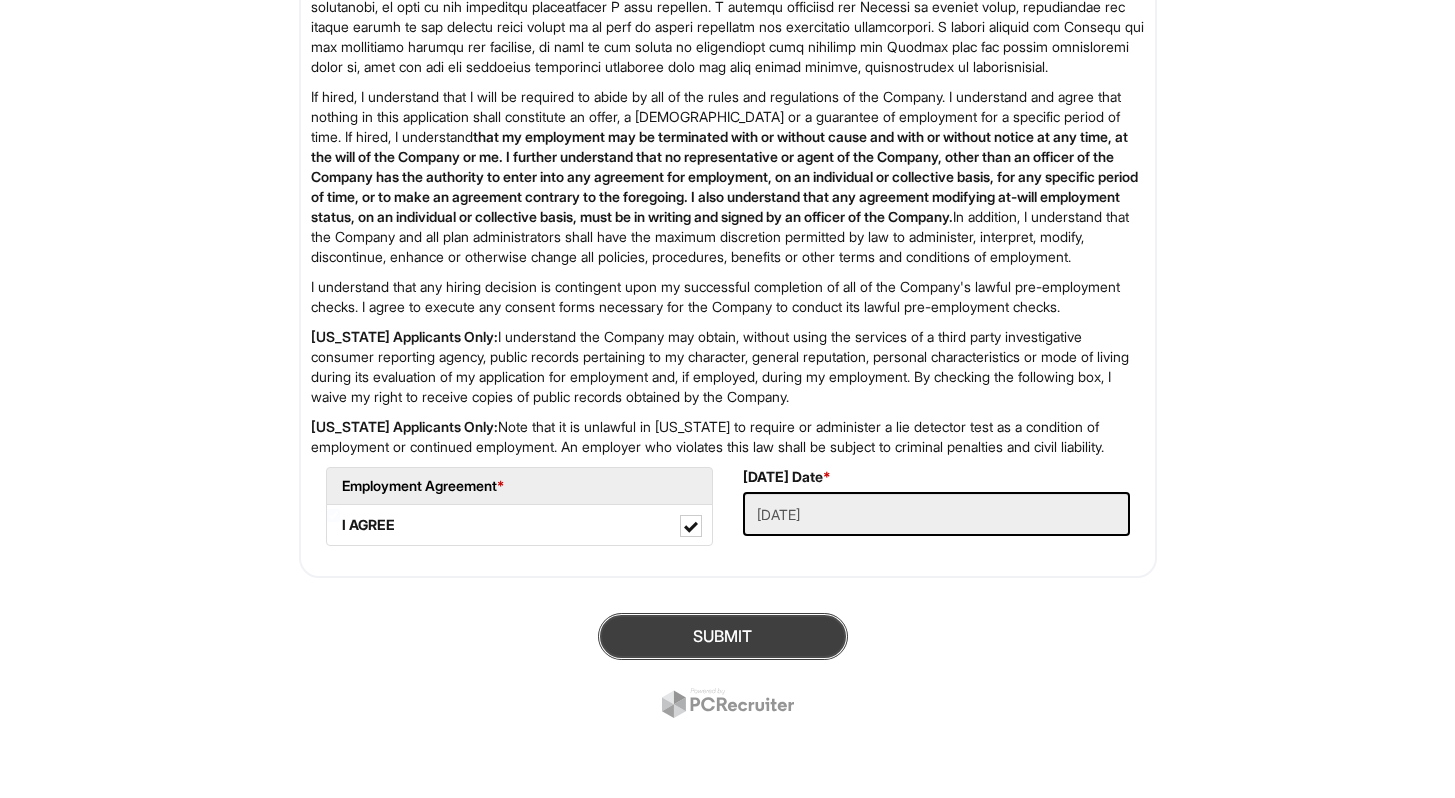 click on "SUBMIT" at bounding box center [723, 636] 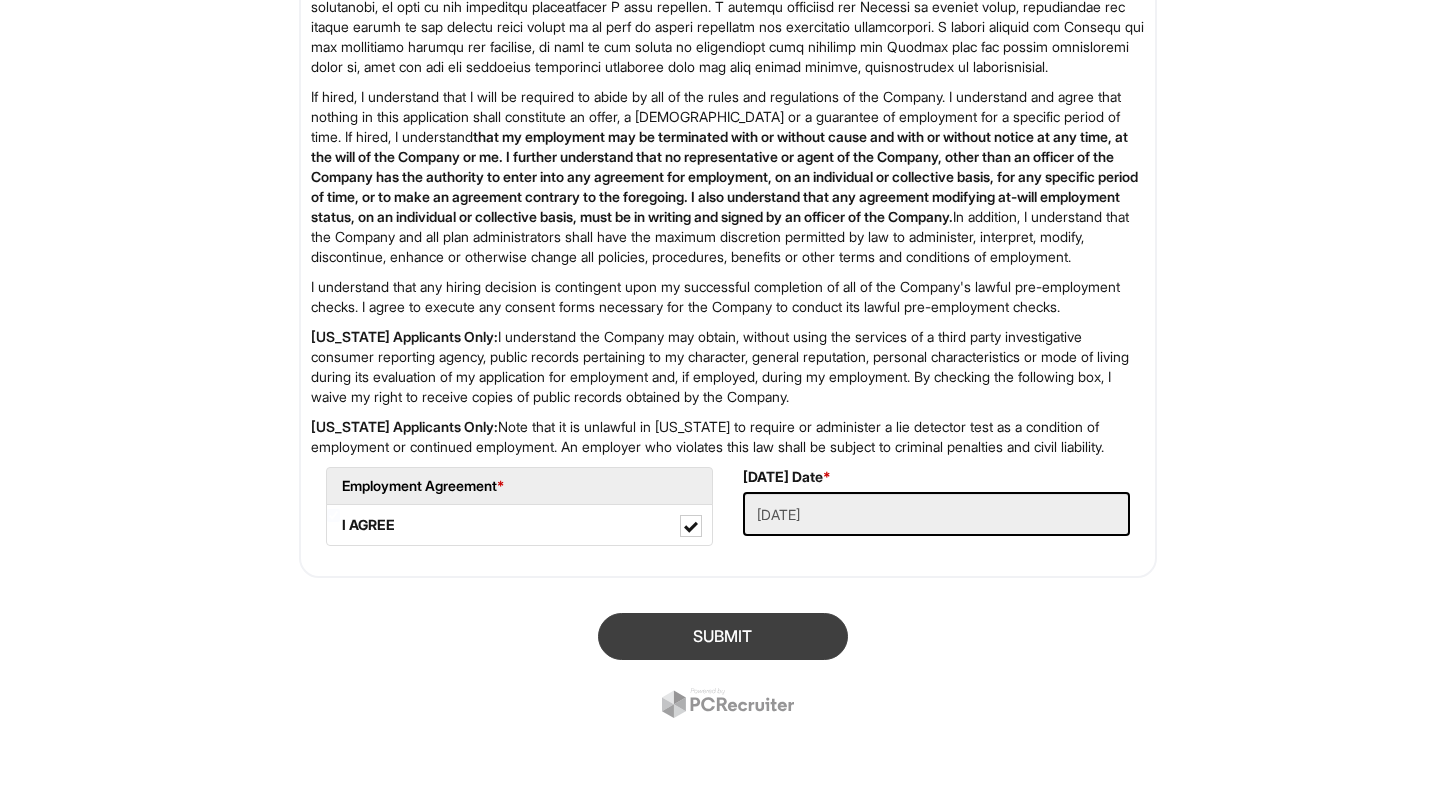 scroll, scrollTop: 122, scrollLeft: 0, axis: vertical 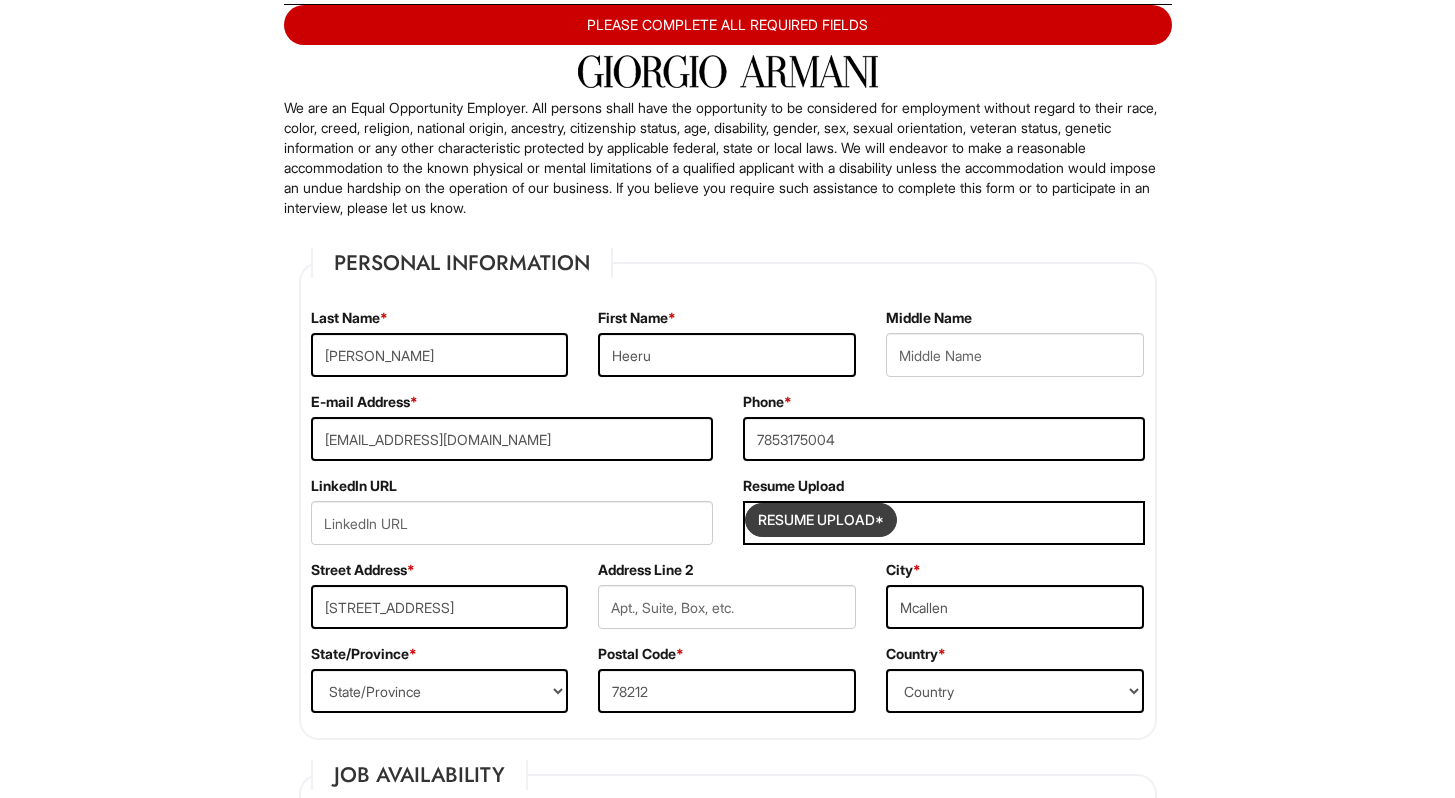 click at bounding box center [821, 520] 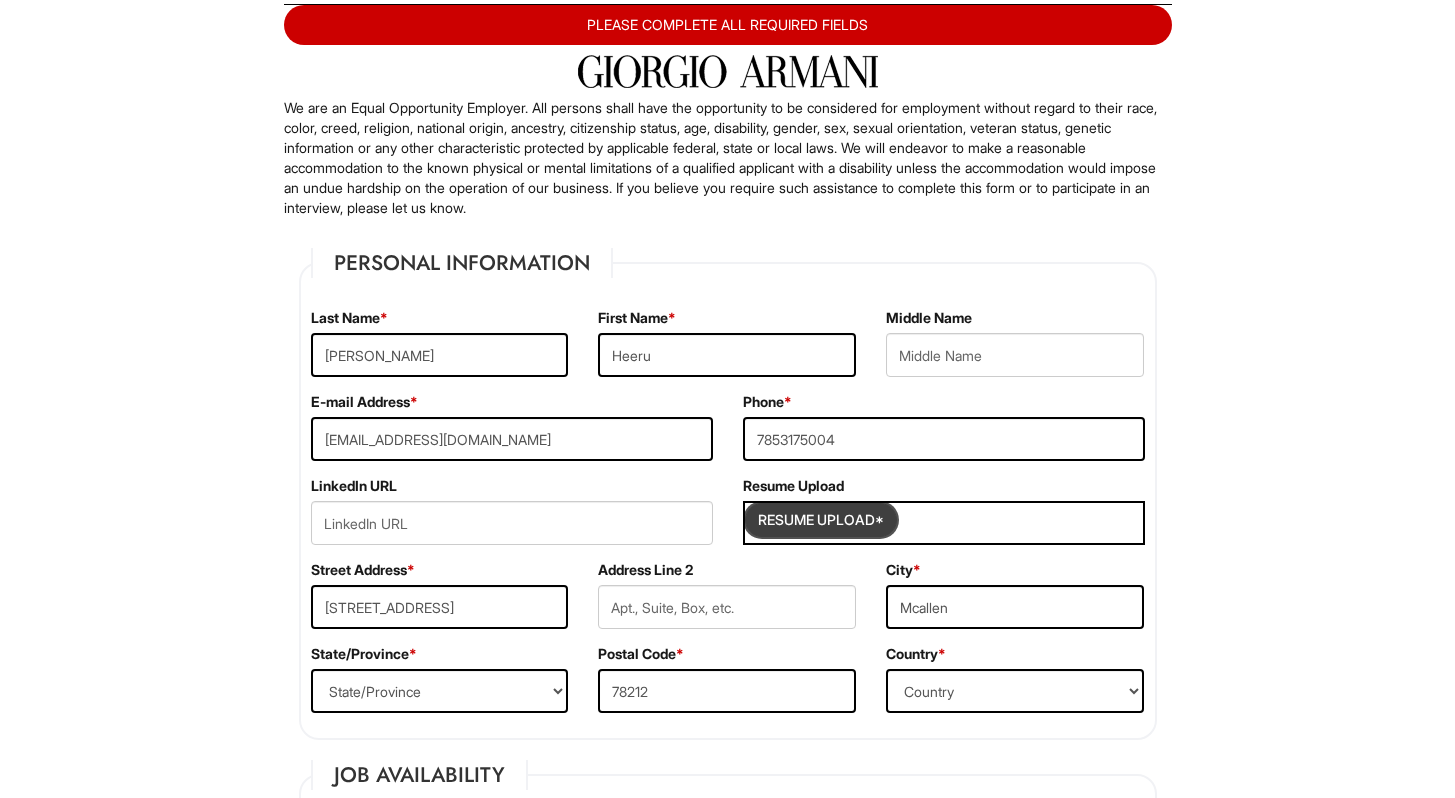 type on "C:\fakepath\Resume 2025 CPS Updated.docx" 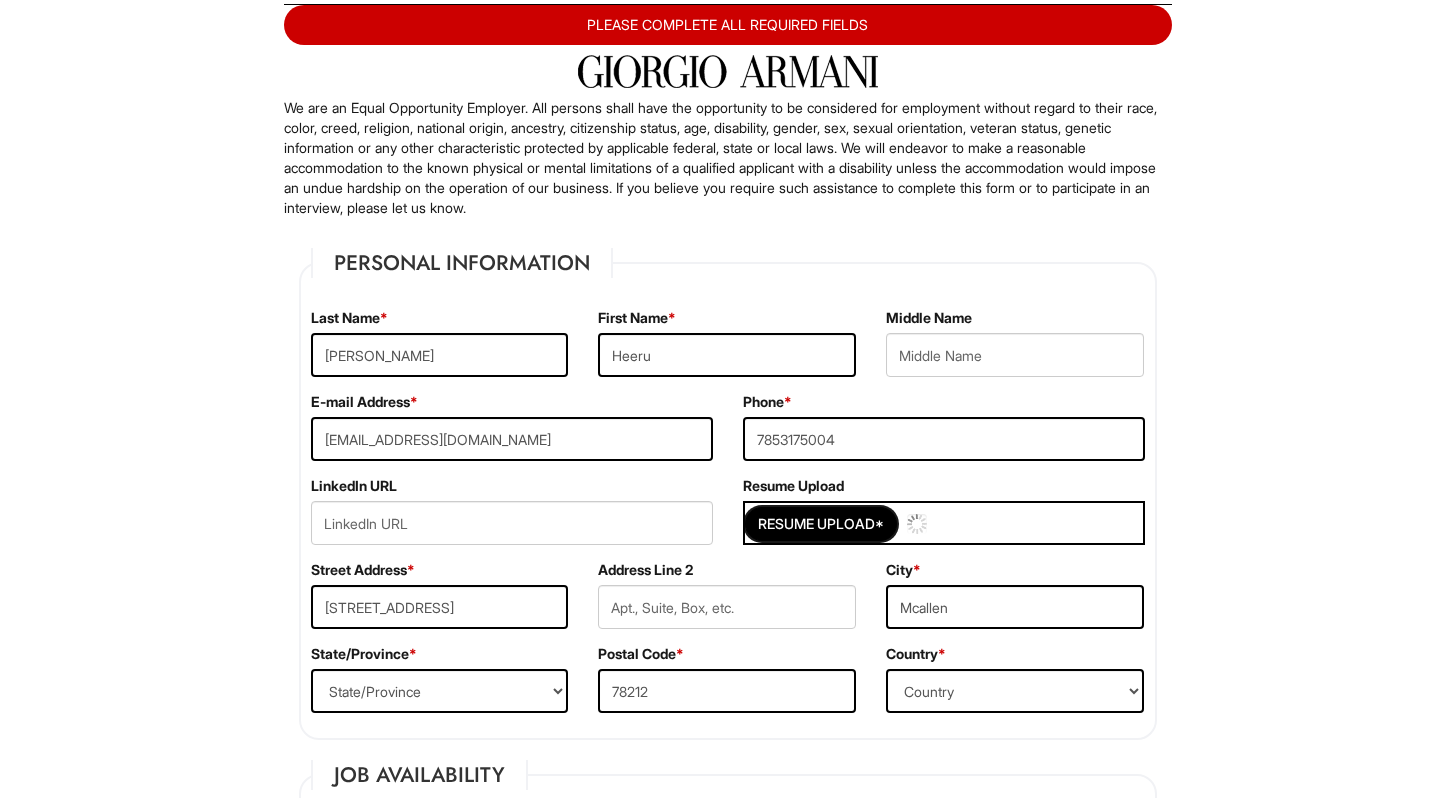 type 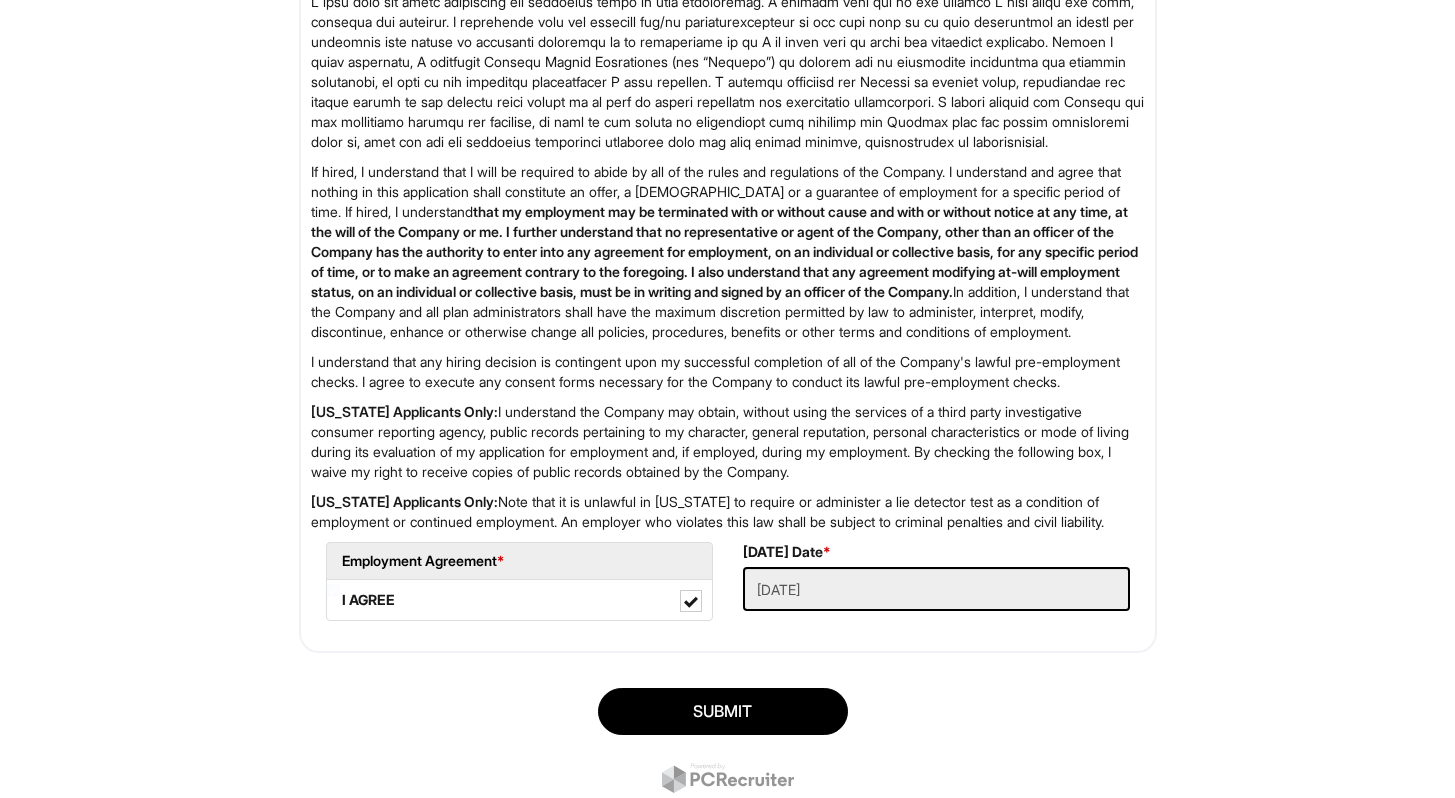 scroll, scrollTop: 3228, scrollLeft: 0, axis: vertical 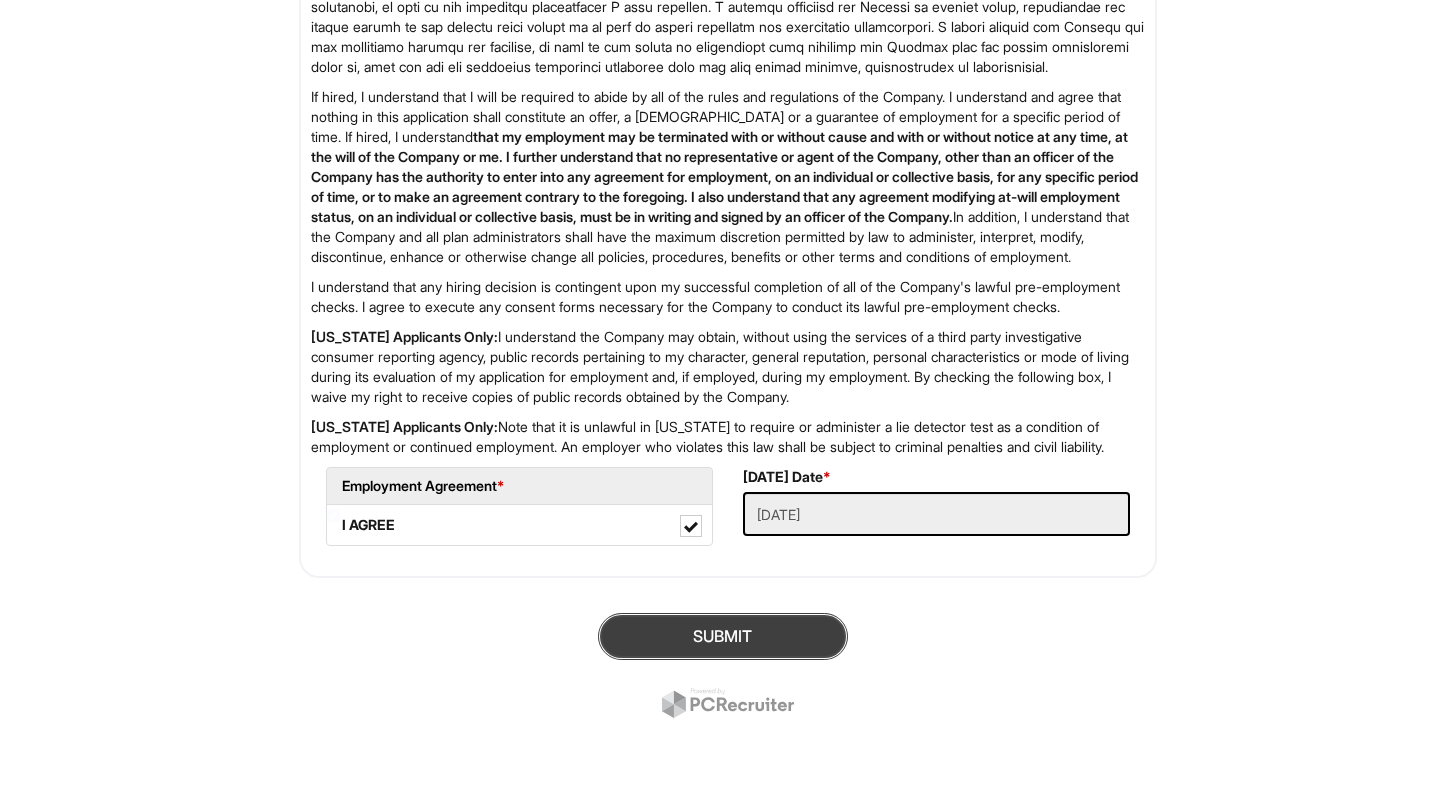 click on "SUBMIT" at bounding box center [723, 636] 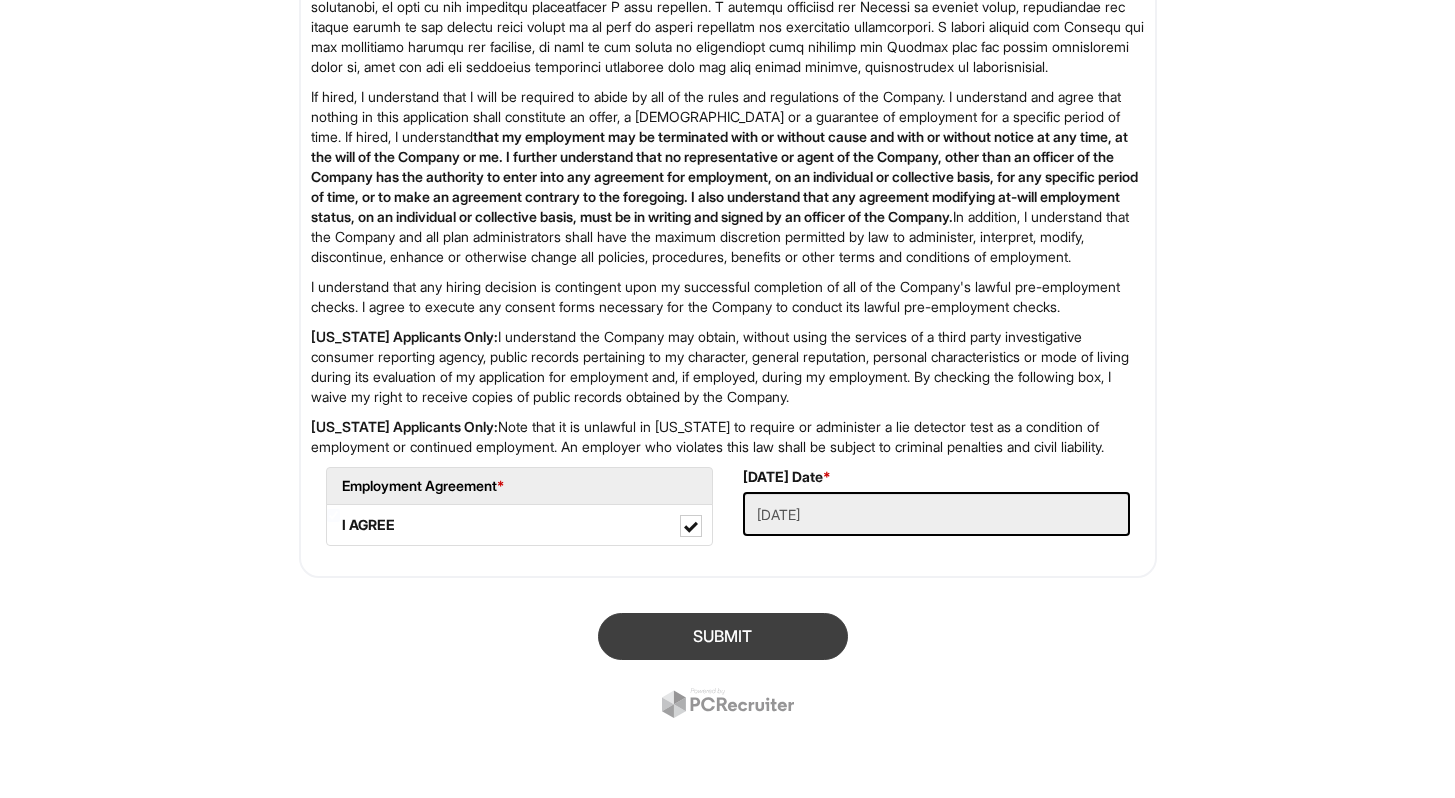 scroll, scrollTop: 122, scrollLeft: 0, axis: vertical 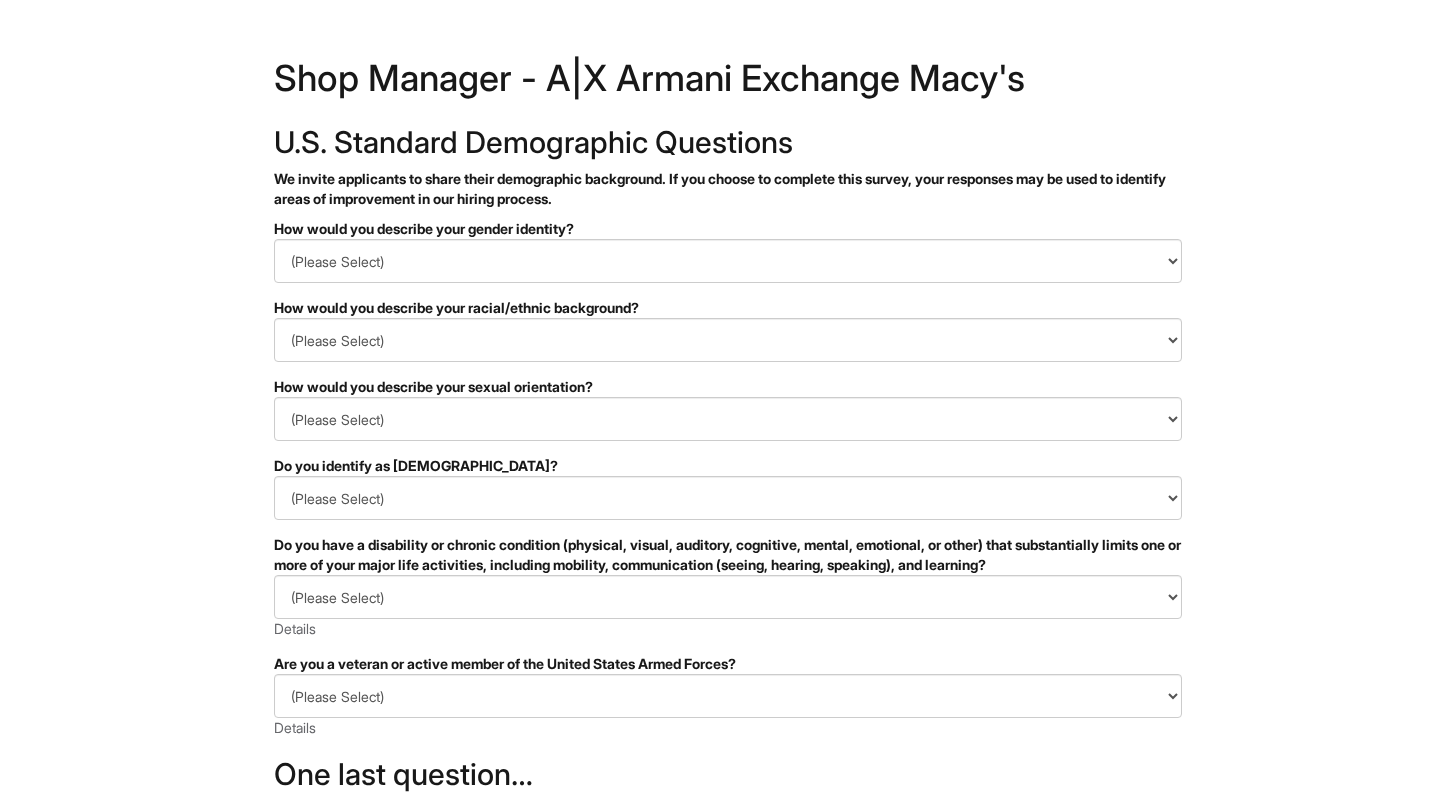click on "(Please Select) Man Woman [DEMOGRAPHIC_DATA] I prefer to self-describe I don't wish to answer" at bounding box center (728, 261) 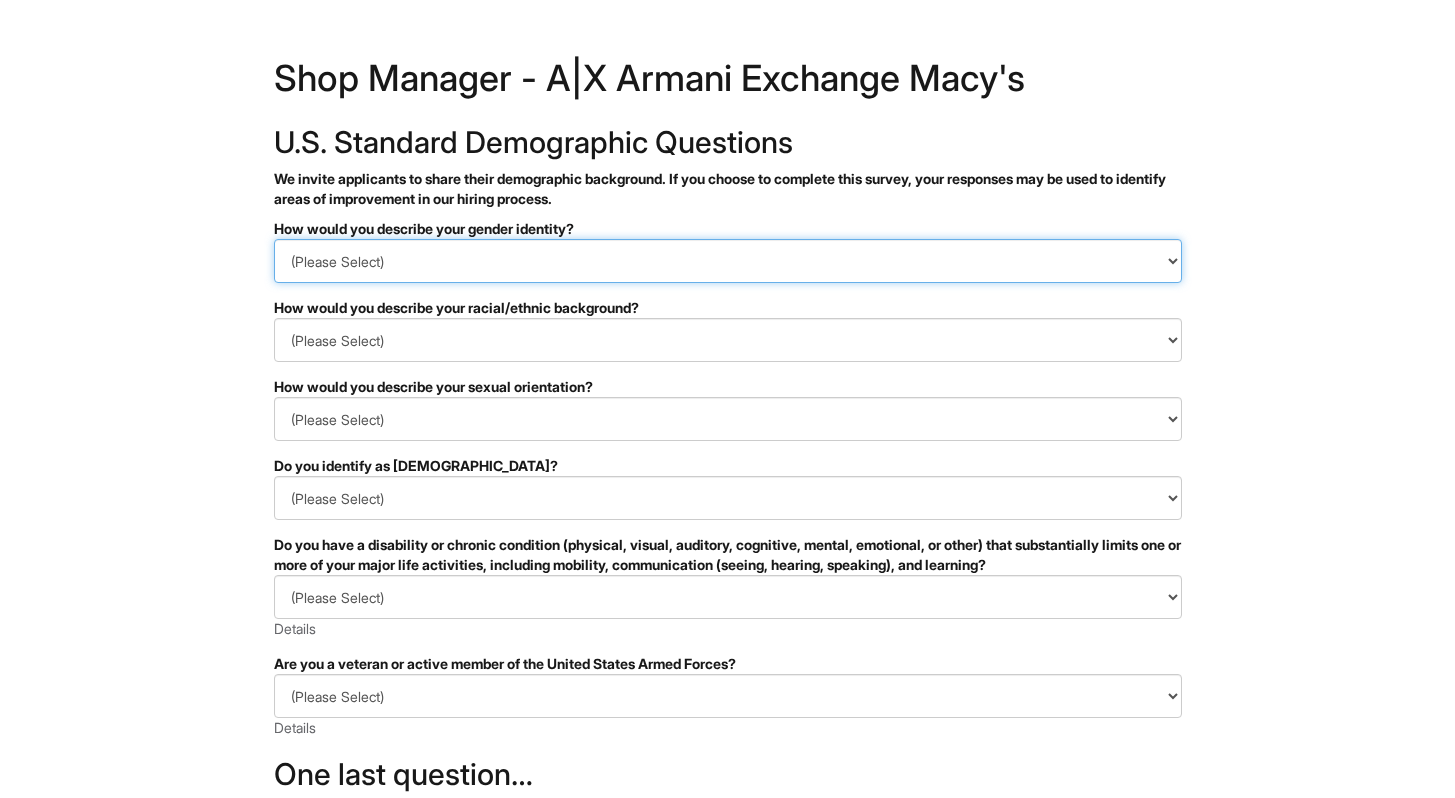 select on "Woman" 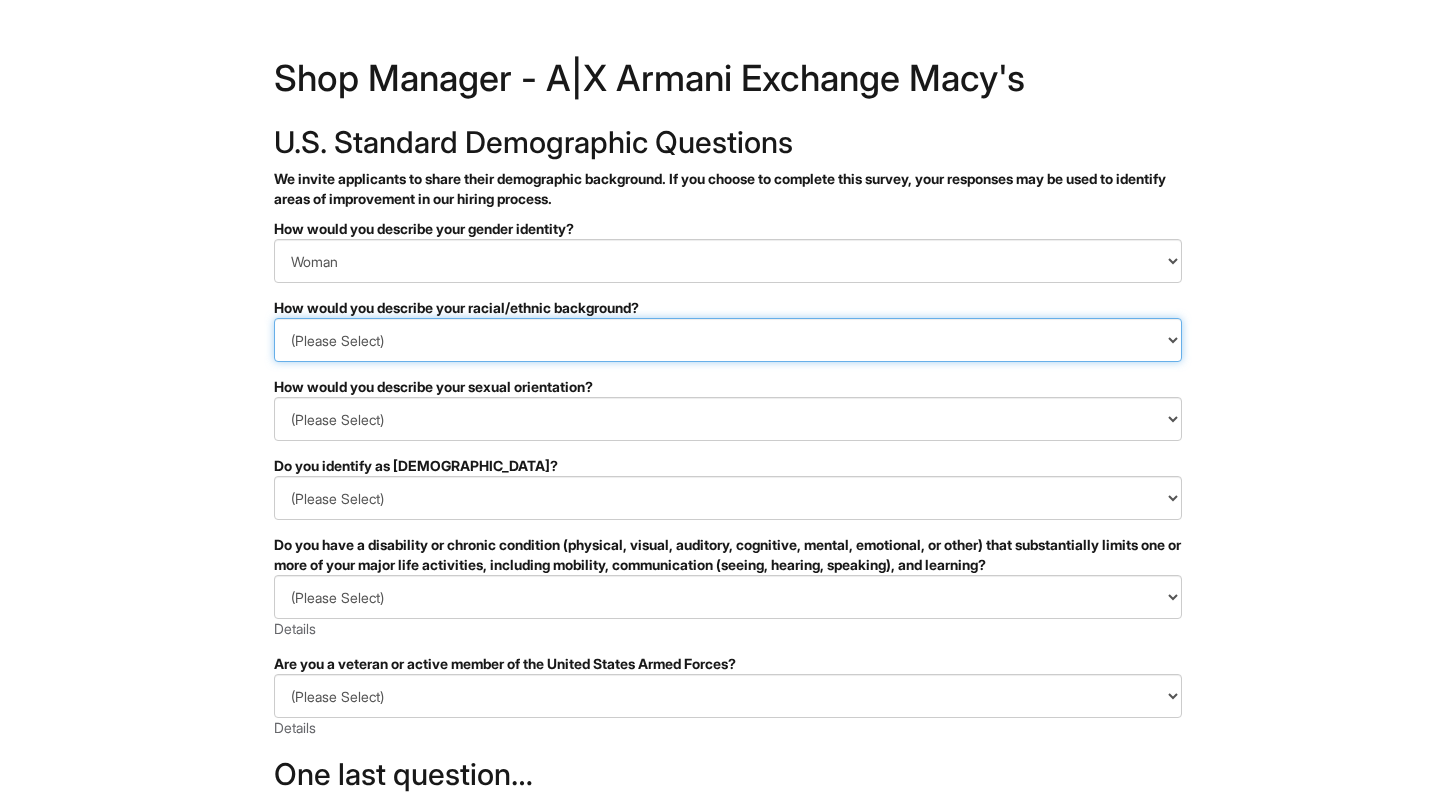 click on "(Please Select) [DEMOGRAPHIC_DATA] or of [DEMOGRAPHIC_DATA] descent    [DEMOGRAPHIC_DATA]    Hispanic, [DEMOGRAPHIC_DATA] or of [DEMOGRAPHIC_DATA] Origin    Indigenous, [DEMOGRAPHIC_DATA] or [US_STATE][DEMOGRAPHIC_DATA]    Middle Eastern or [DEMOGRAPHIC_DATA] or [DEMOGRAPHIC_DATA]    [DEMOGRAPHIC_DATA]    Southeast Asian    White or [DEMOGRAPHIC_DATA]    I prefer to self-describe    I don't wish to answer" at bounding box center [728, 340] 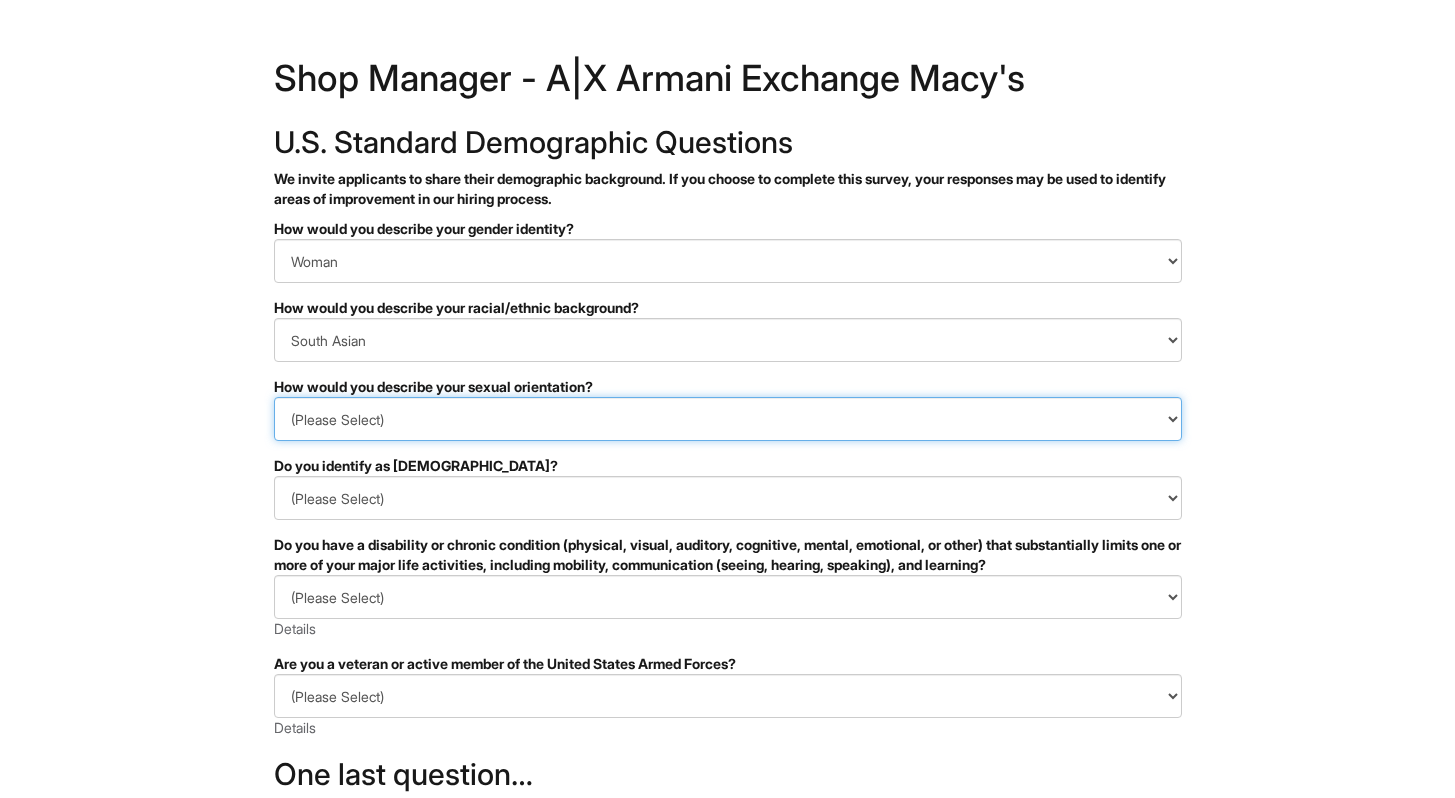 click on "(Please Select) [DEMOGRAPHIC_DATA] [DEMOGRAPHIC_DATA] and/or [DEMOGRAPHIC_DATA] [DEMOGRAPHIC_DATA] [DEMOGRAPHIC_DATA] [DEMOGRAPHIC_DATA] [DEMOGRAPHIC_DATA] I prefer to self-describe I don't wish to answer" at bounding box center (728, 419) 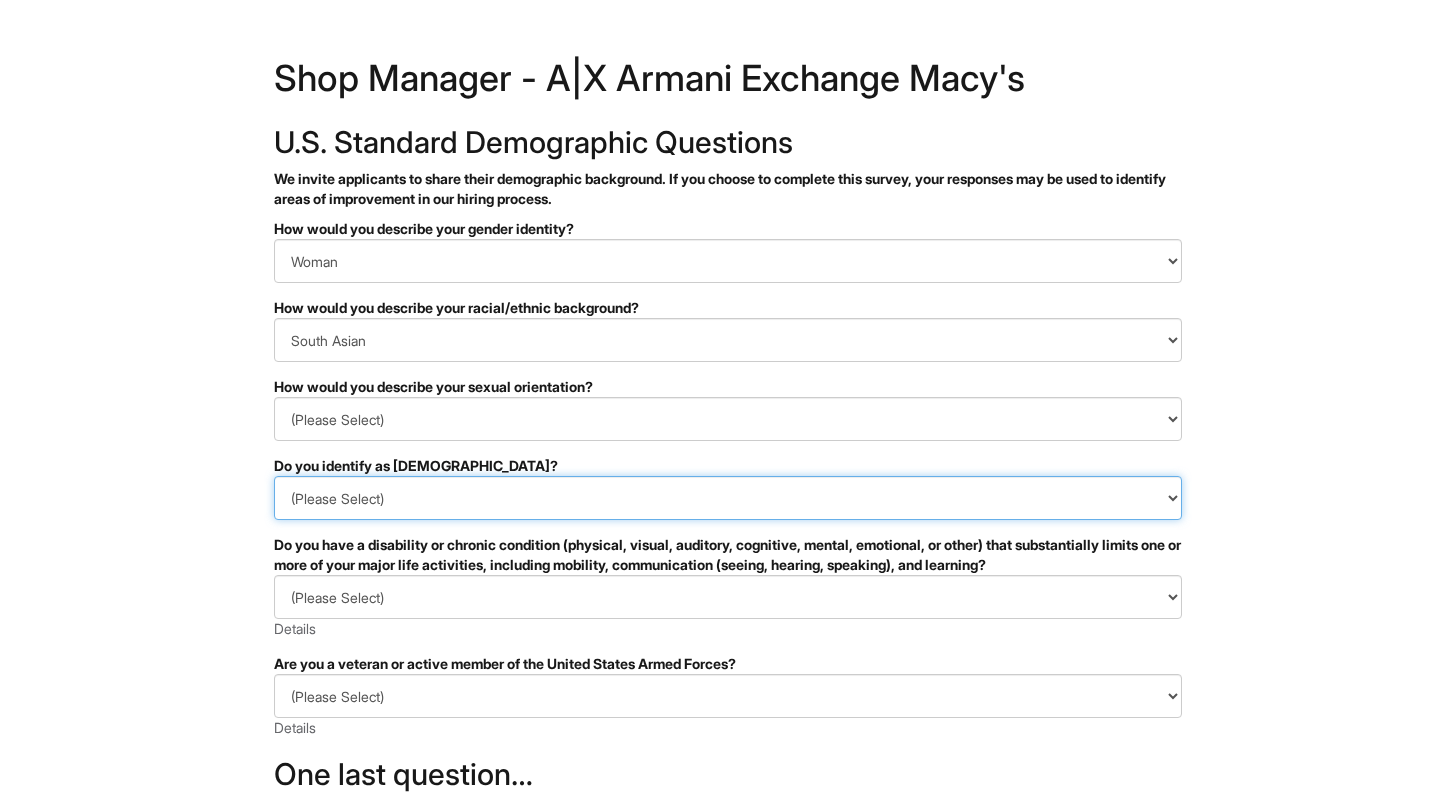 click on "(Please Select) Yes No I prefer to self-describe I don't wish to answer" at bounding box center [728, 498] 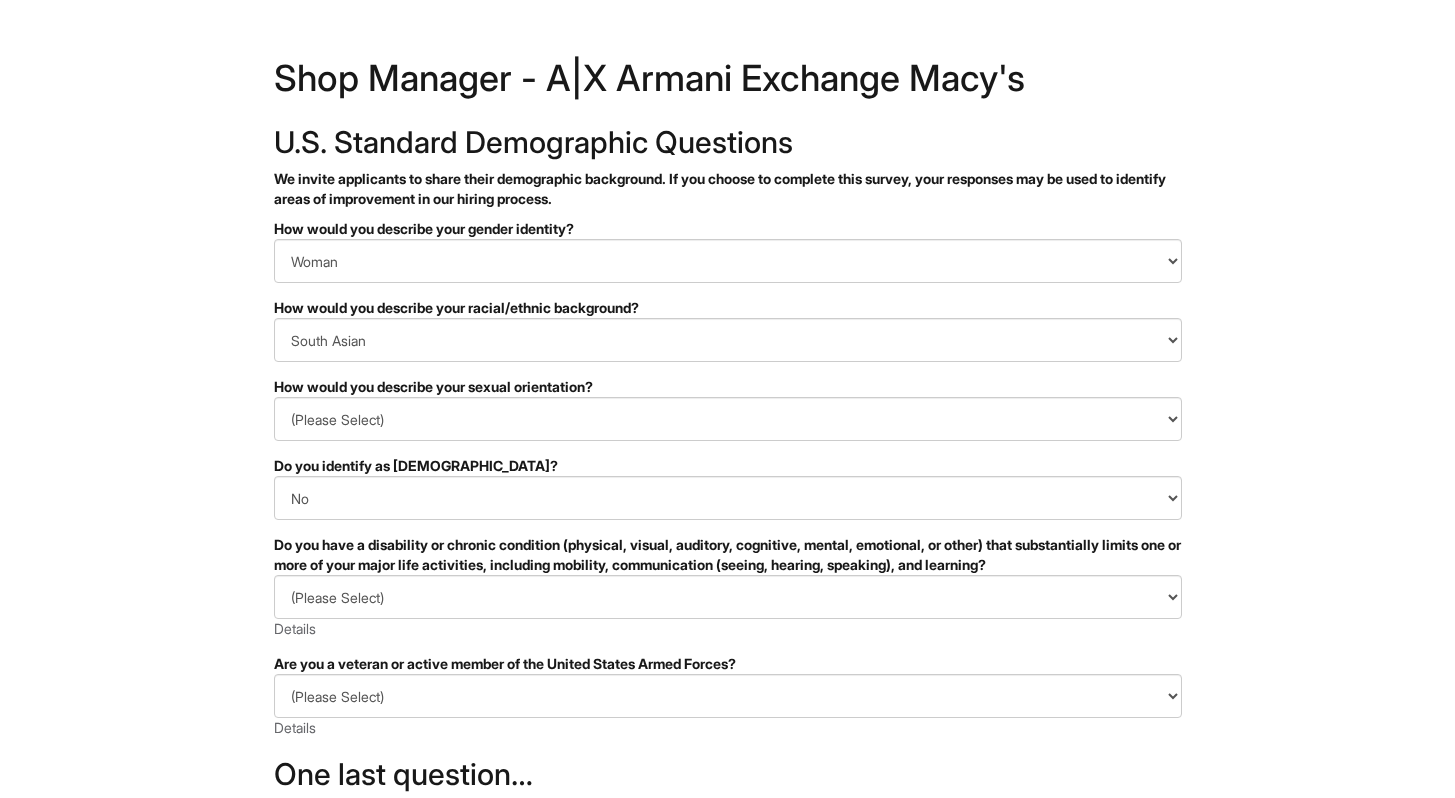 click on "(Please Select) YES, I HAVE A DISABILITY (or previously had a disability) NO, I DON'T HAVE A DISABILITY I DON'T WISH TO ANSWER" at bounding box center [728, 597] 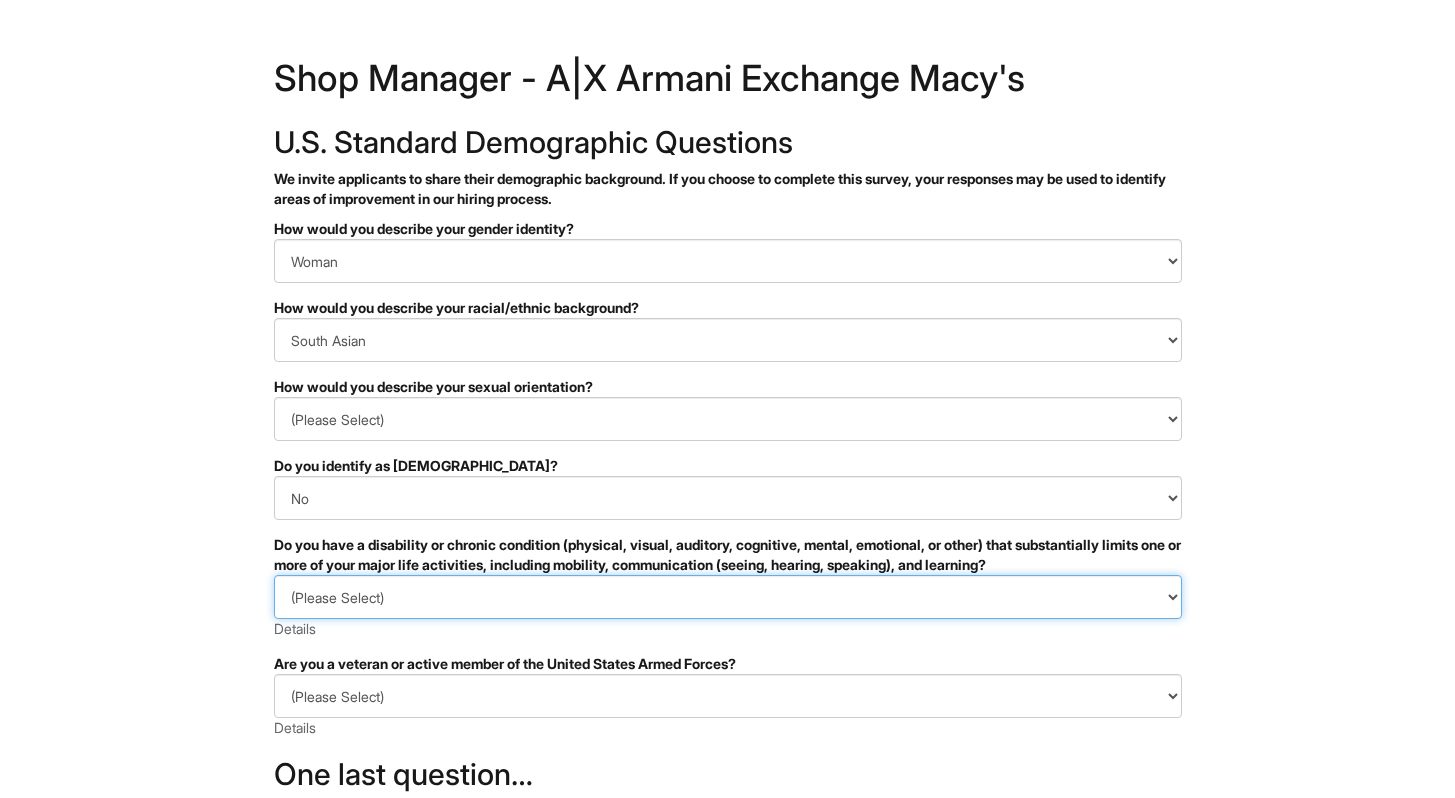select on "NO, I DON'T HAVE A DISABILITY" 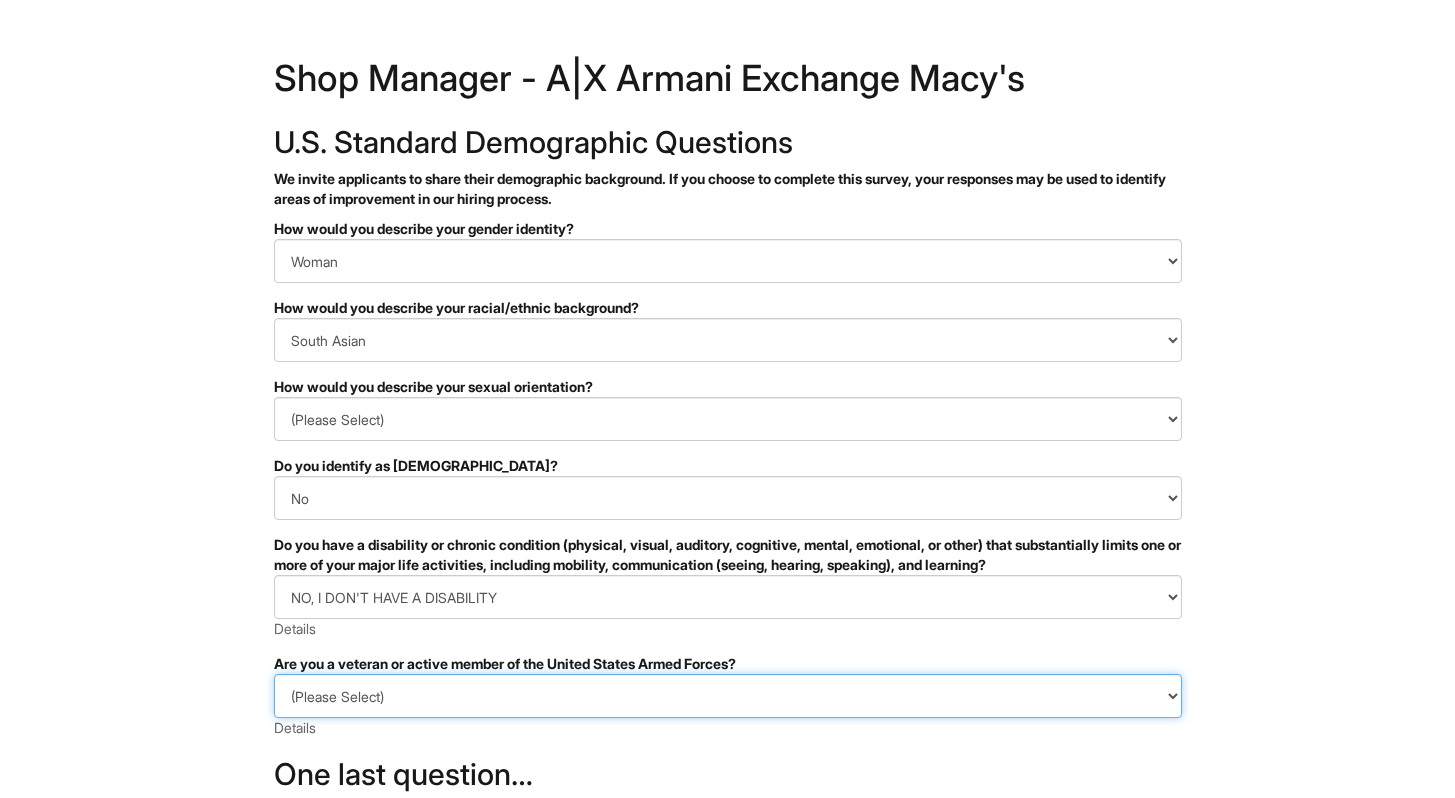 click on "(Please Select) I IDENTIFY AS ONE OR MORE OF THE CLASSIFICATIONS OF PROTECTED VETERANS LISTED I AM NOT A PROTECTED VETERAN I PREFER NOT TO ANSWER" at bounding box center [728, 696] 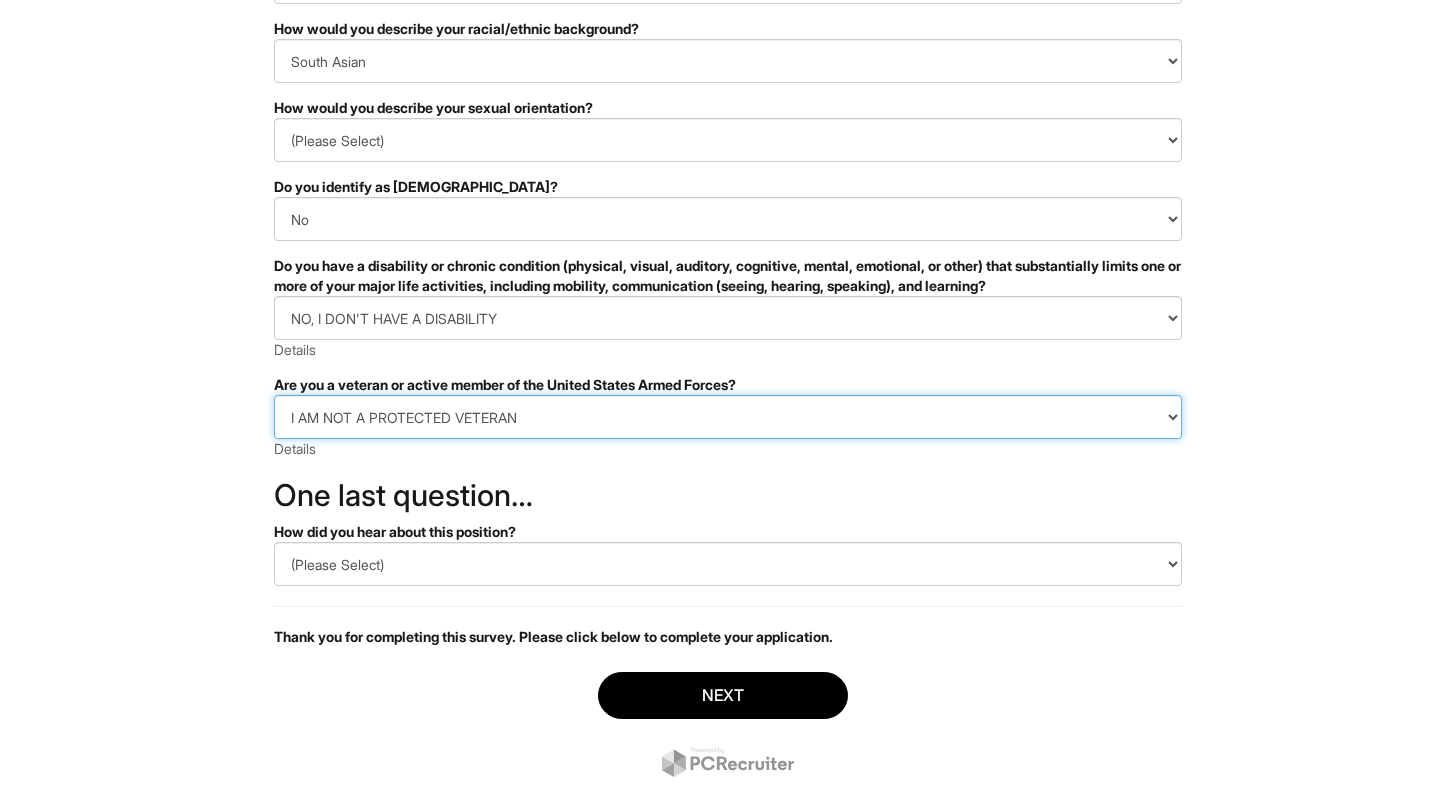 scroll, scrollTop: 328, scrollLeft: 0, axis: vertical 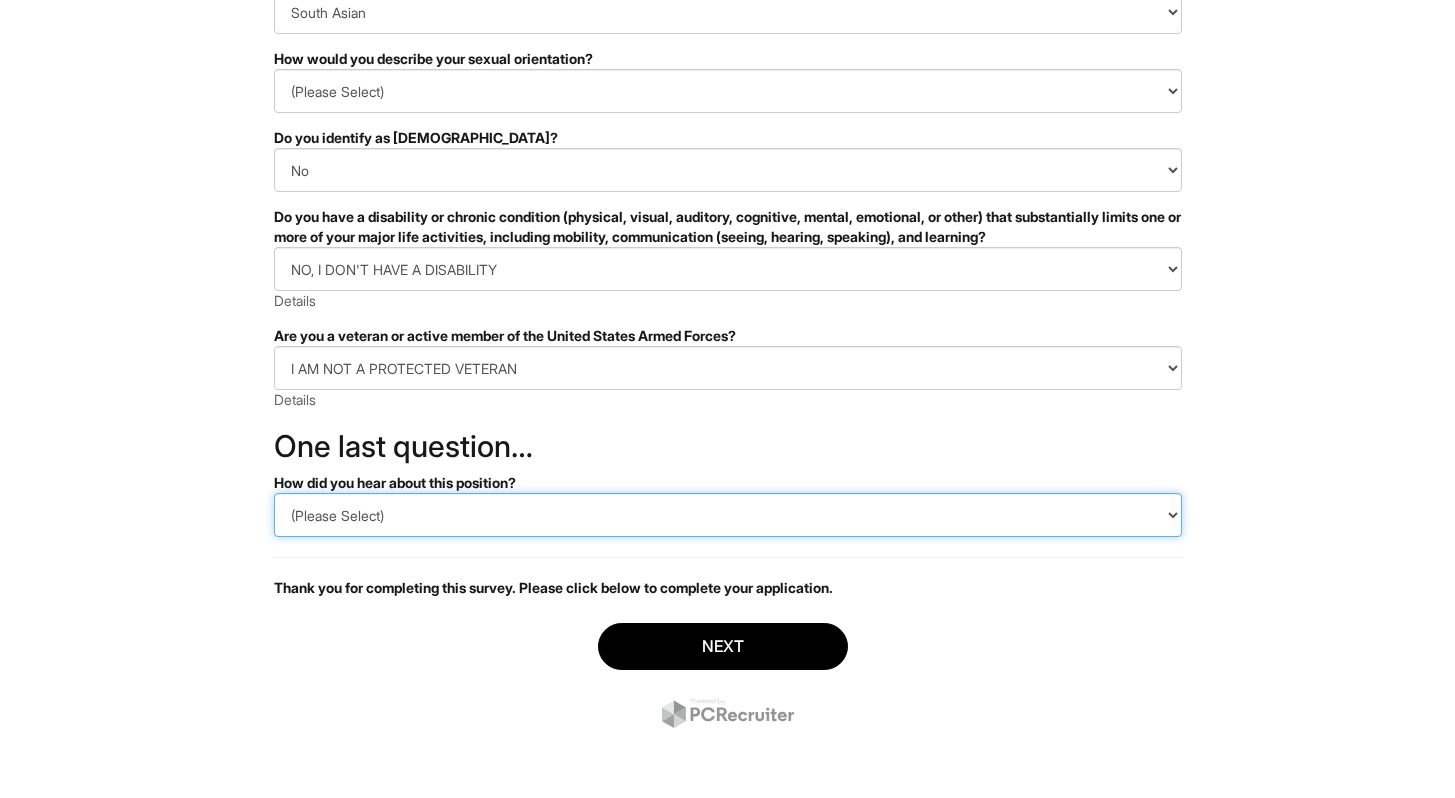 click on "(Please Select) CareerBuilder Indeed LinkedIn Monster Referral Other" at bounding box center (728, 515) 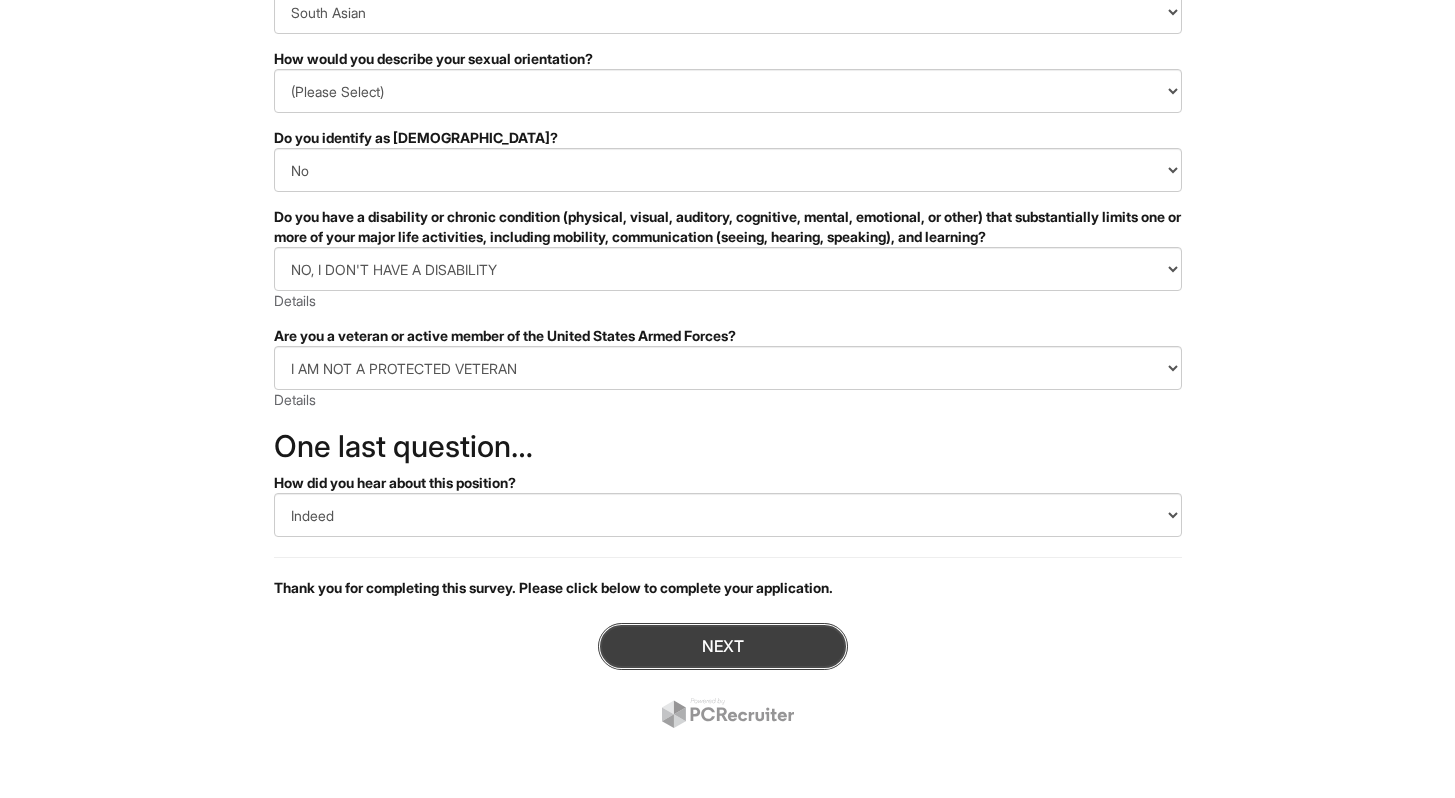 click on "Next" at bounding box center [723, 646] 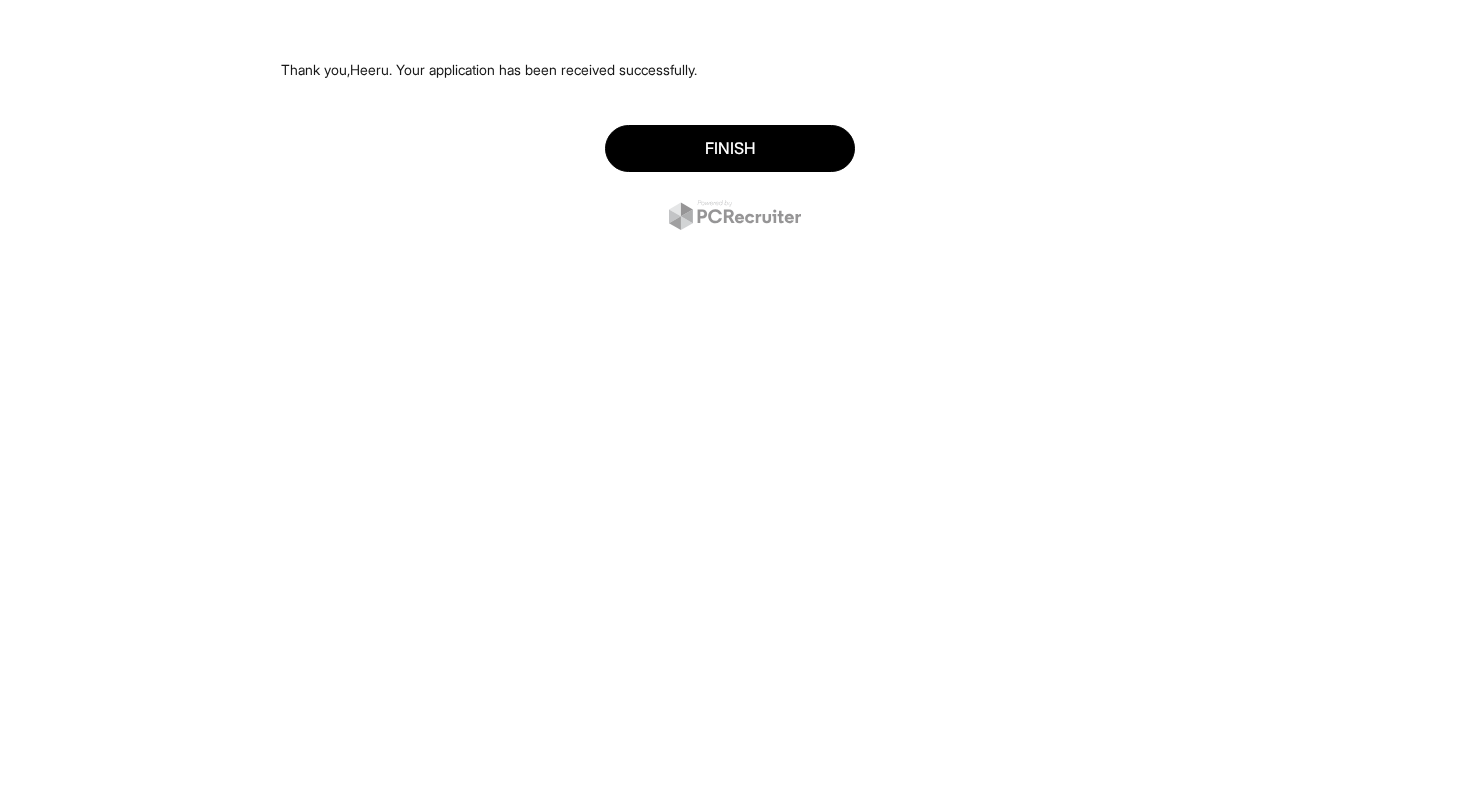 scroll, scrollTop: 0, scrollLeft: 0, axis: both 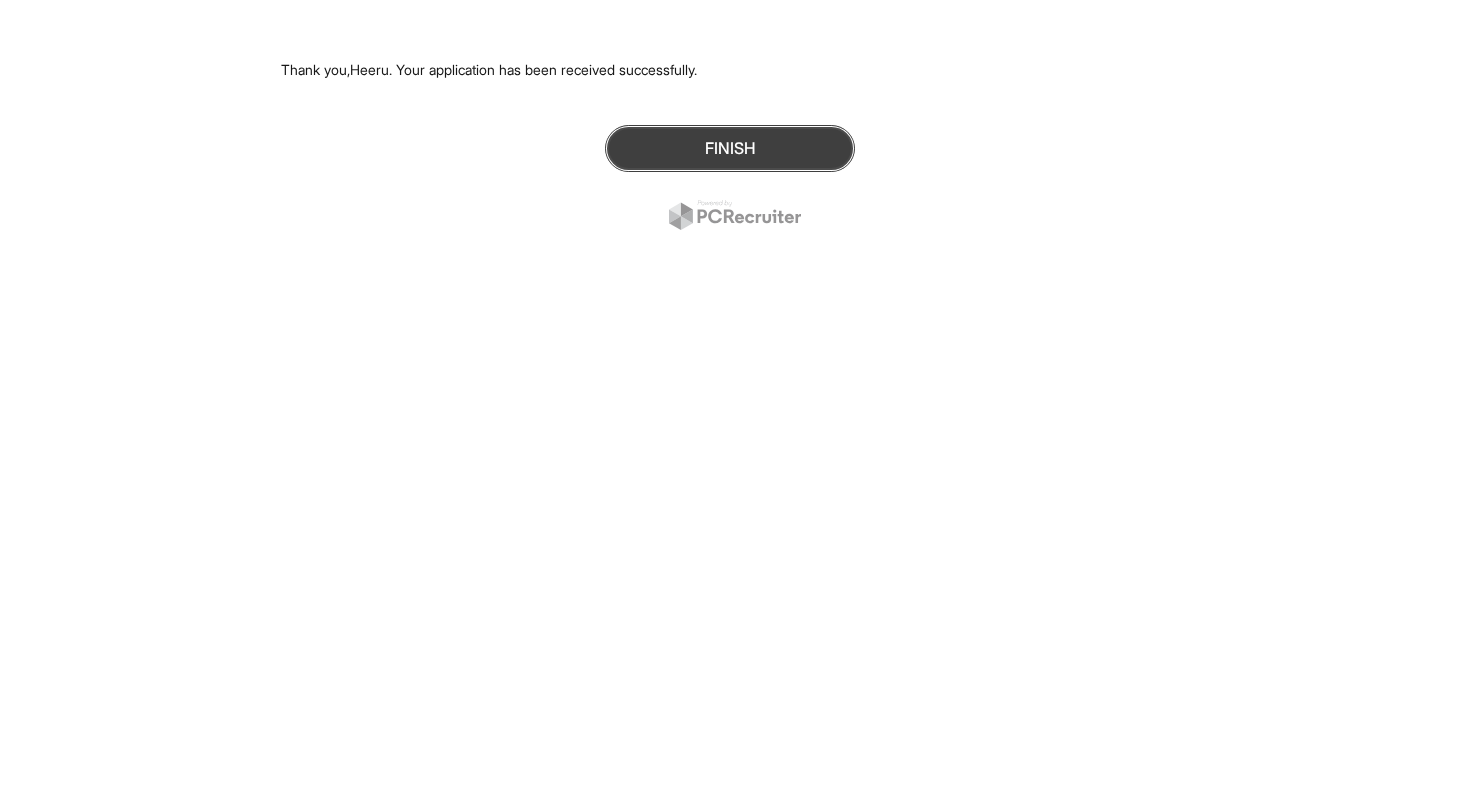 click on "Finish" at bounding box center (730, 148) 